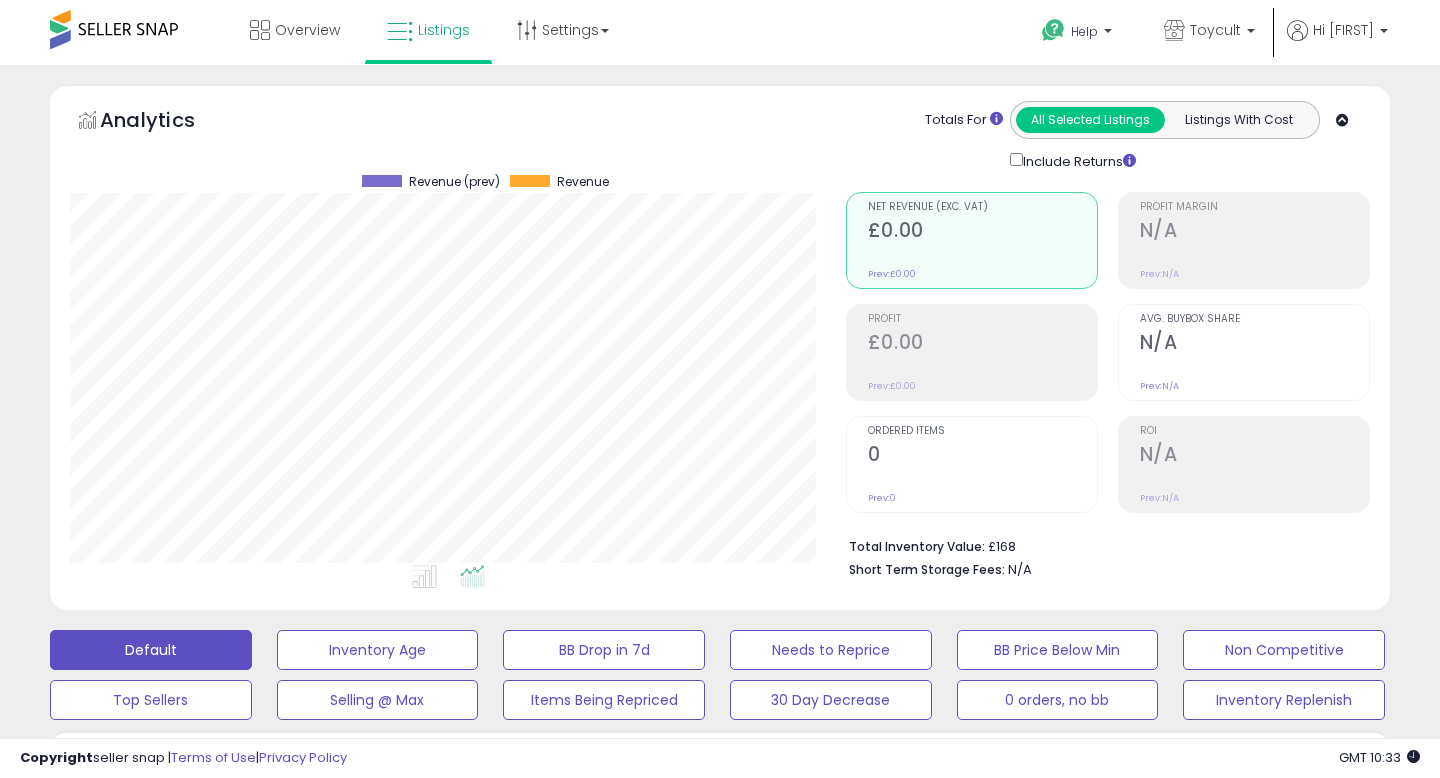 click on "**********" at bounding box center (227, 856) 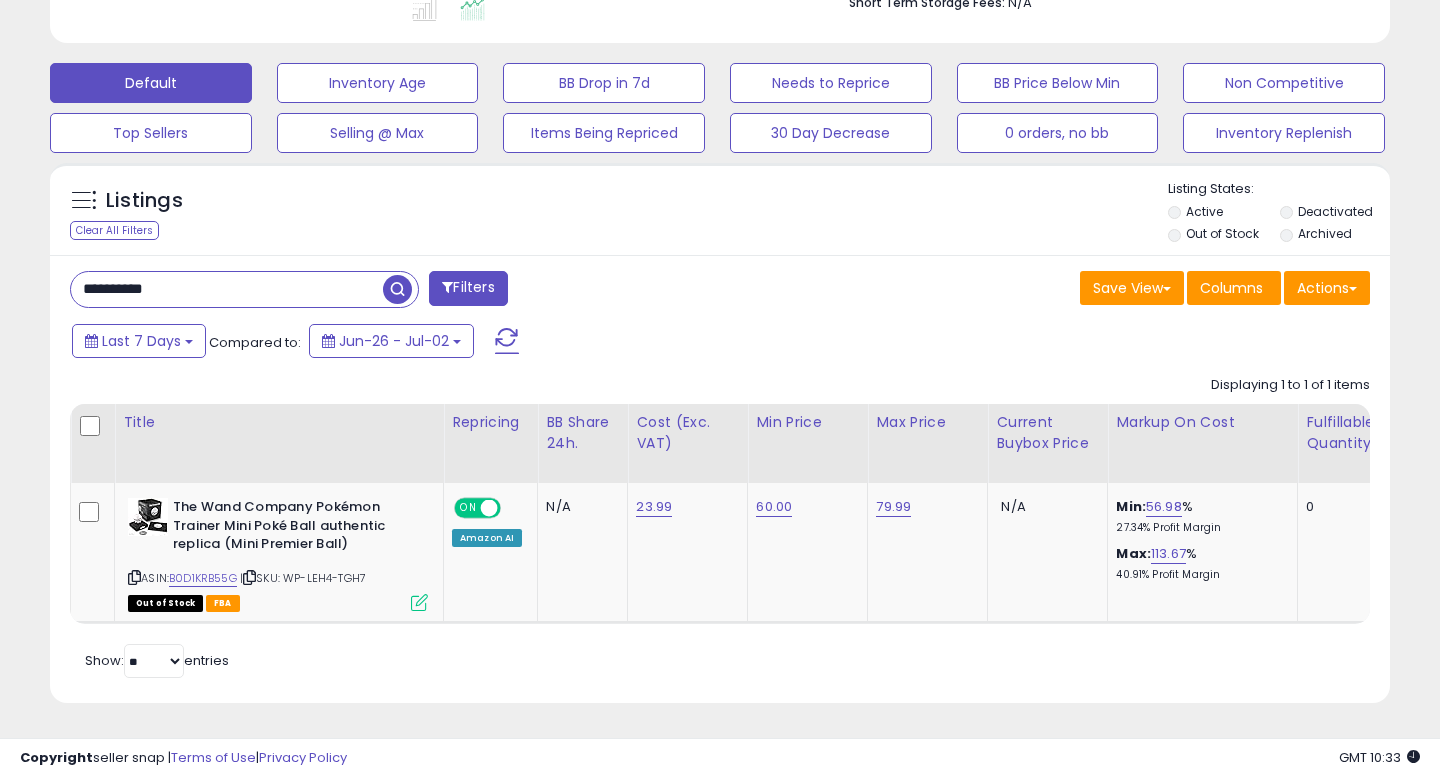 click on "**********" at bounding box center [227, 289] 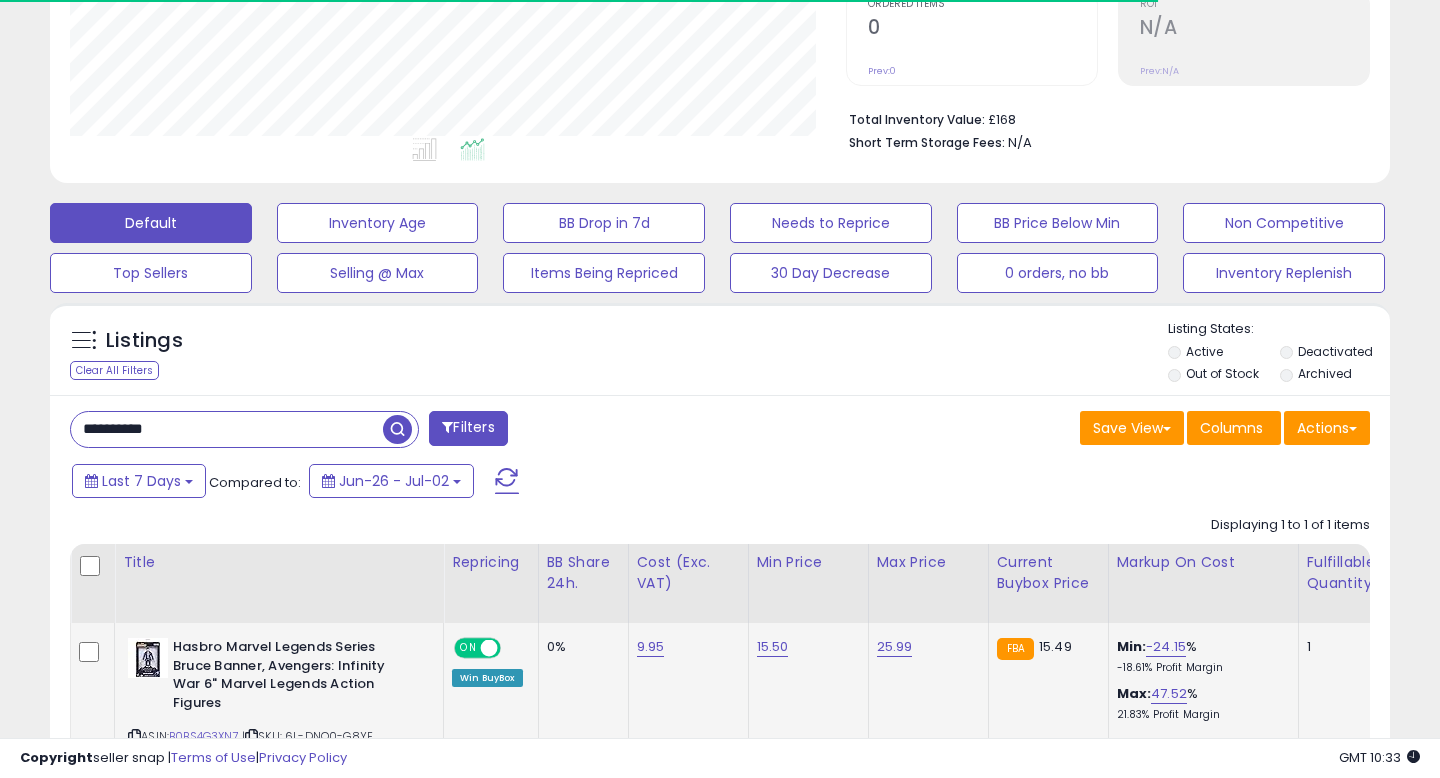 scroll, scrollTop: 568, scrollLeft: 0, axis: vertical 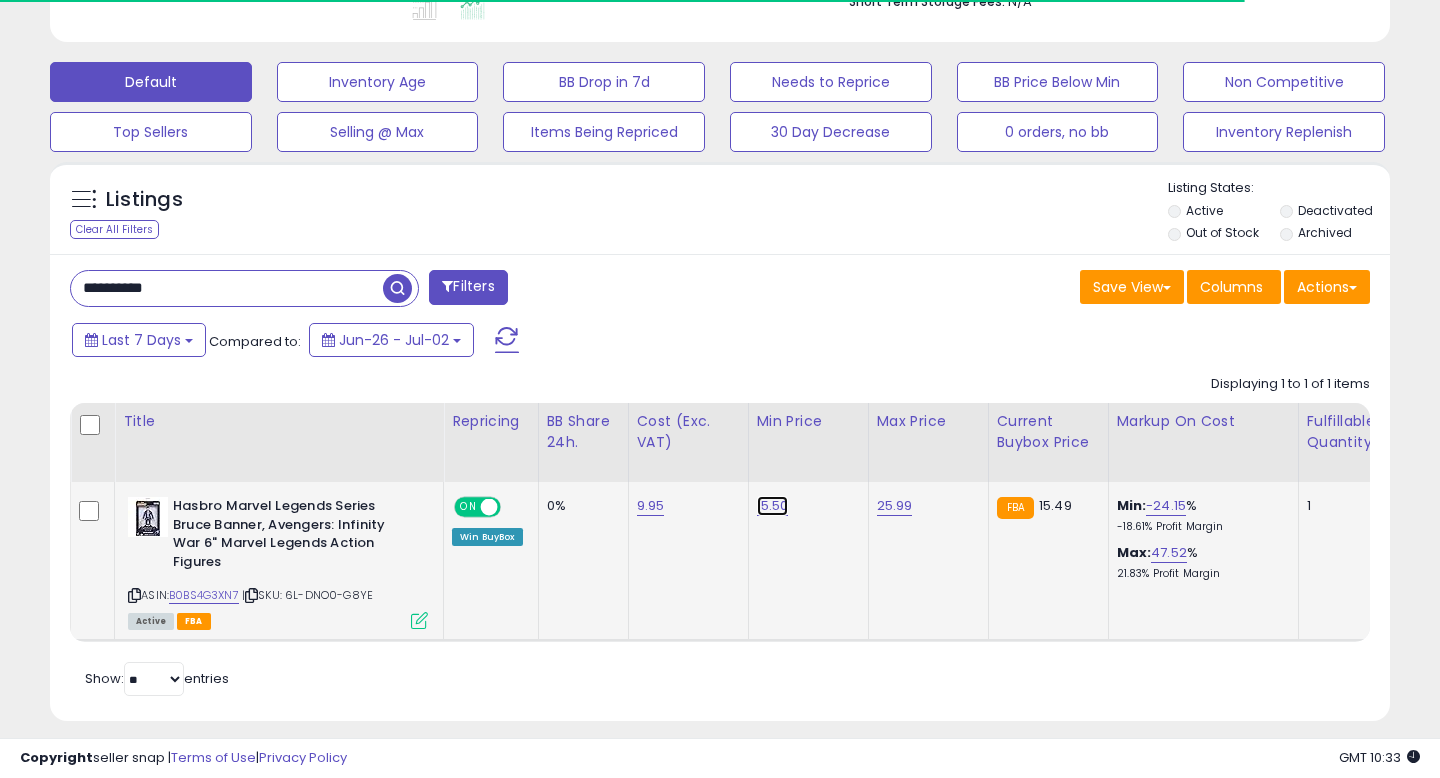 click on "15.50" at bounding box center [773, 506] 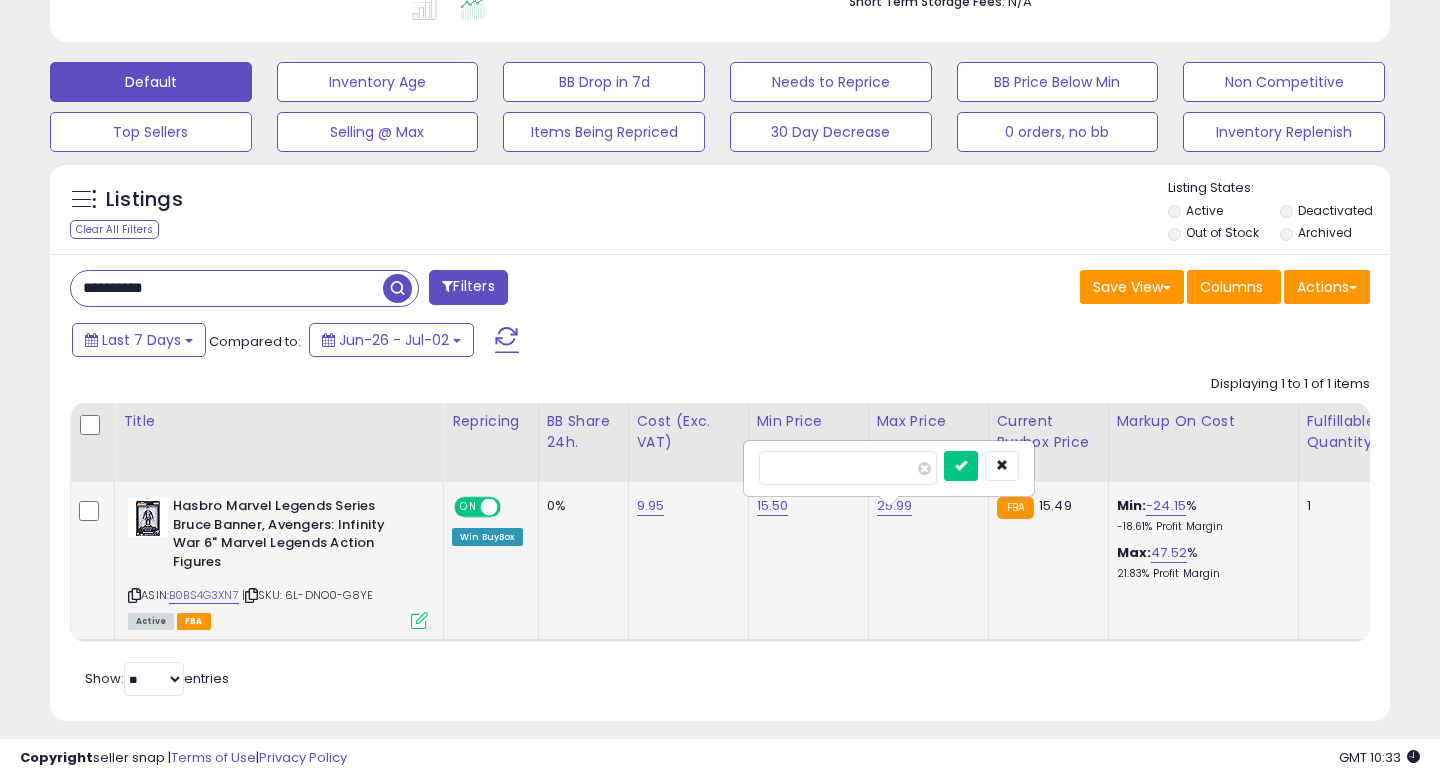 scroll, scrollTop: 999590, scrollLeft: 999224, axis: both 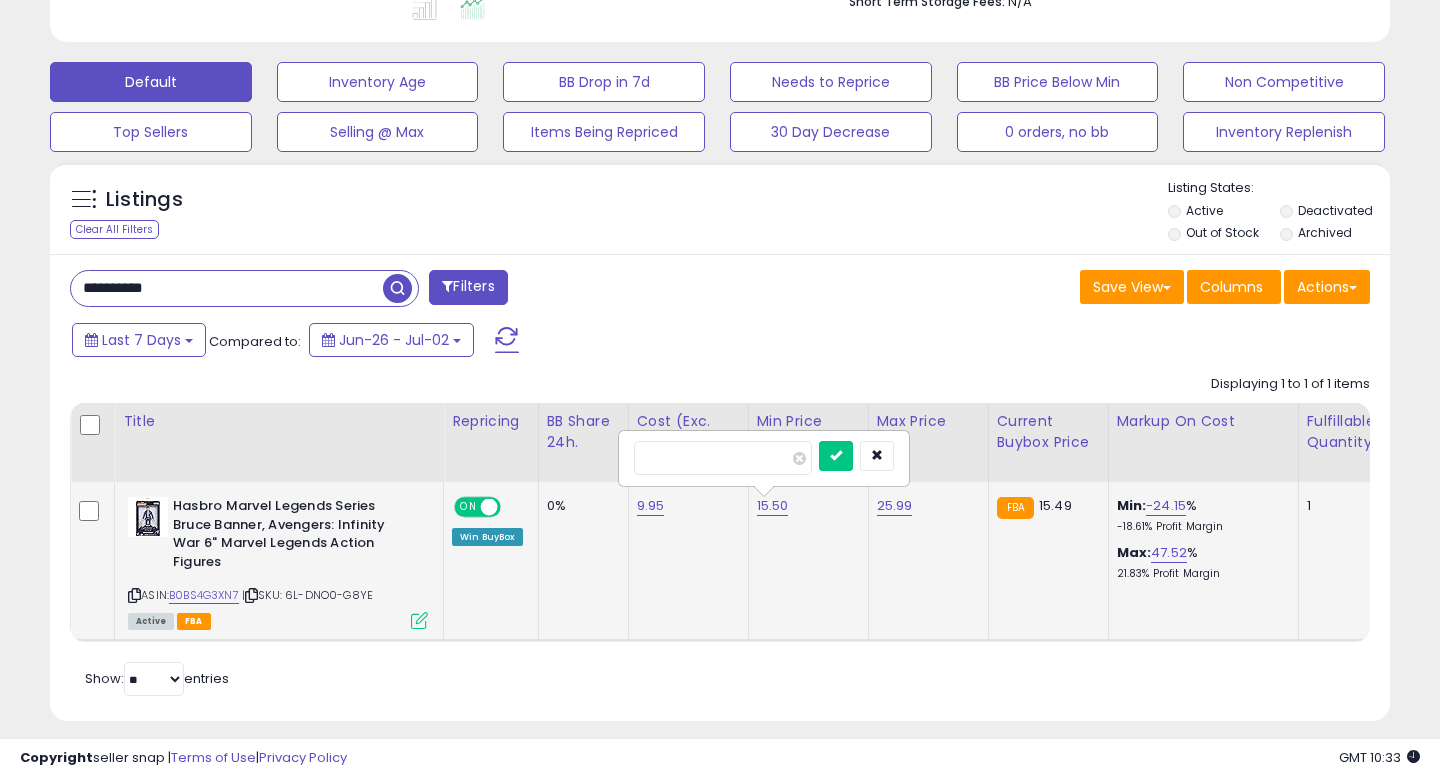 type on "*****" 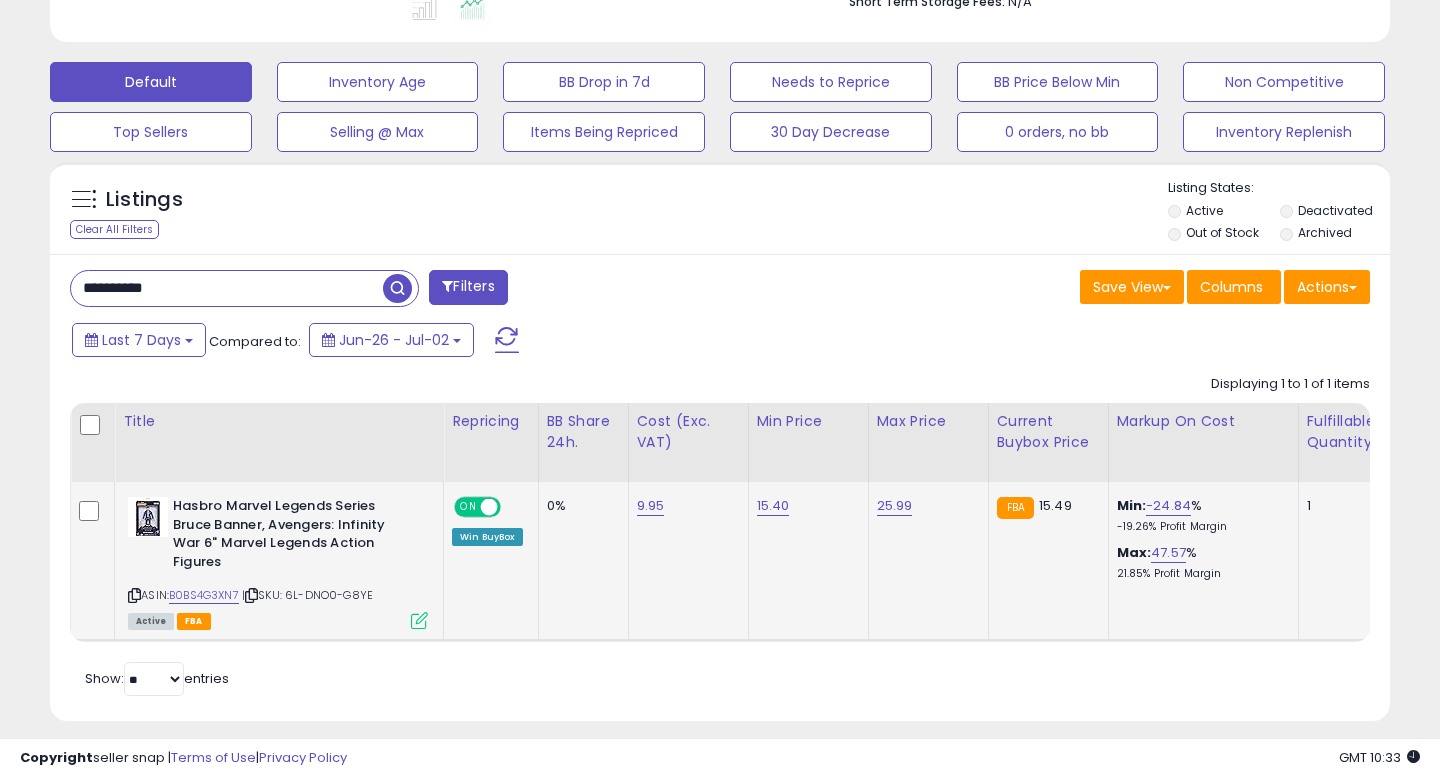 click at bounding box center [419, 620] 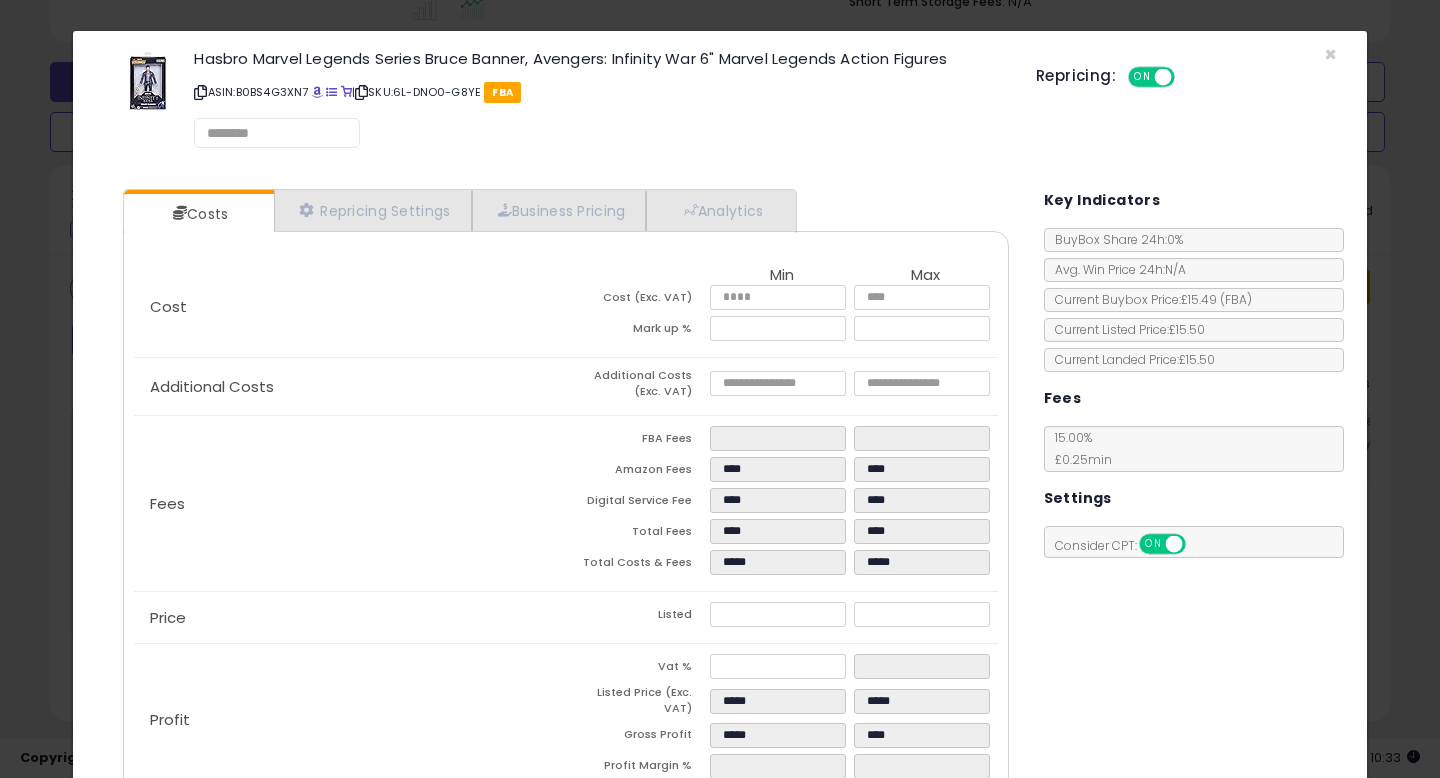select on "******" 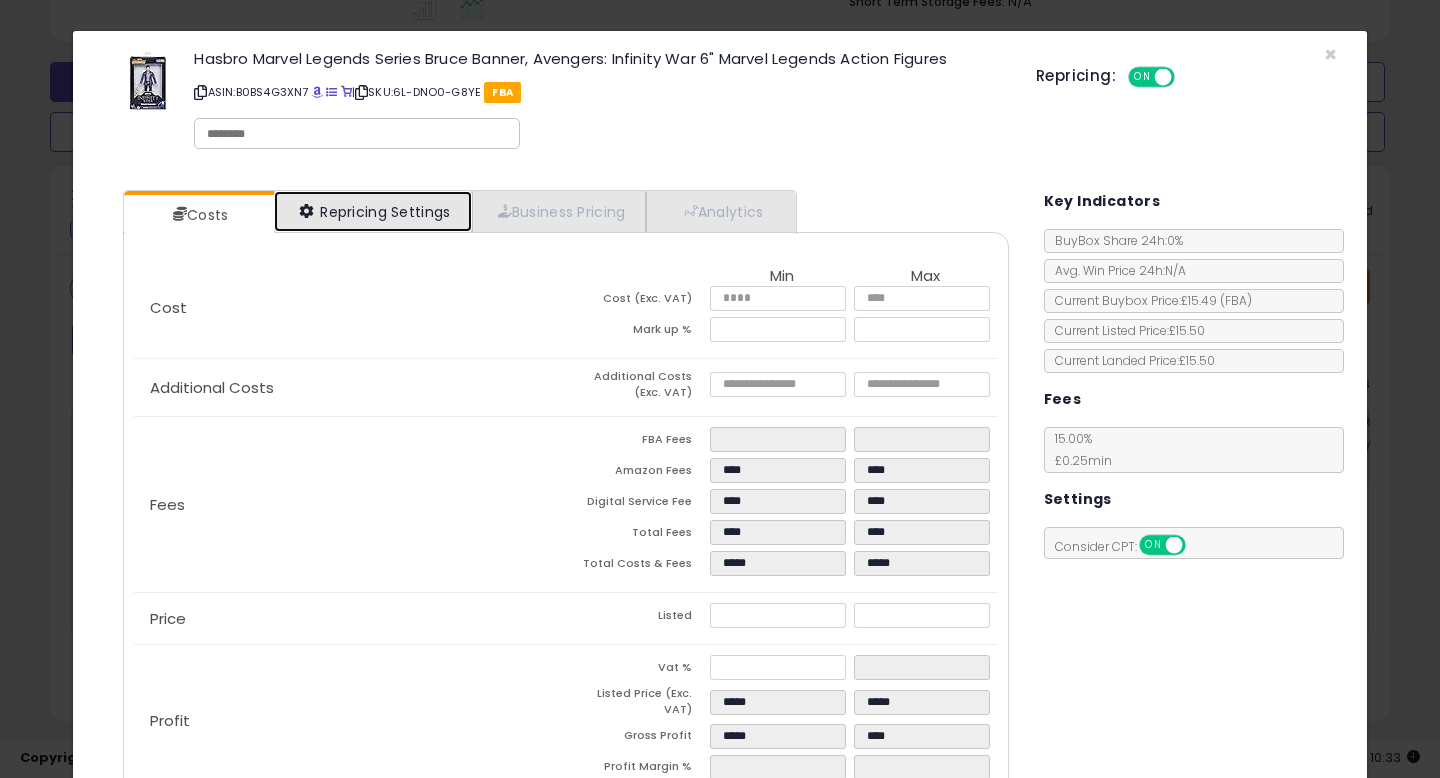 click on "Repricing Settings" at bounding box center (373, 211) 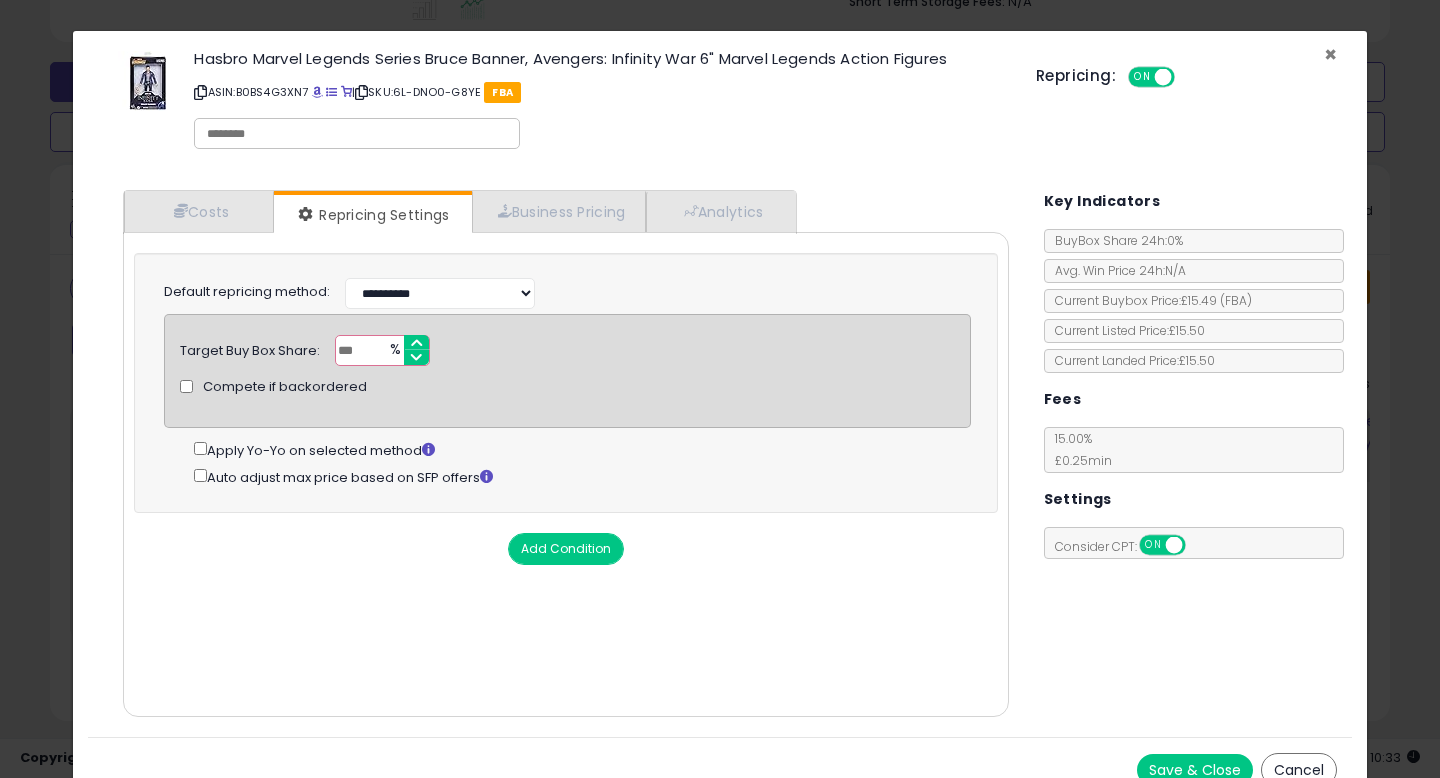 click on "×" at bounding box center [1330, 54] 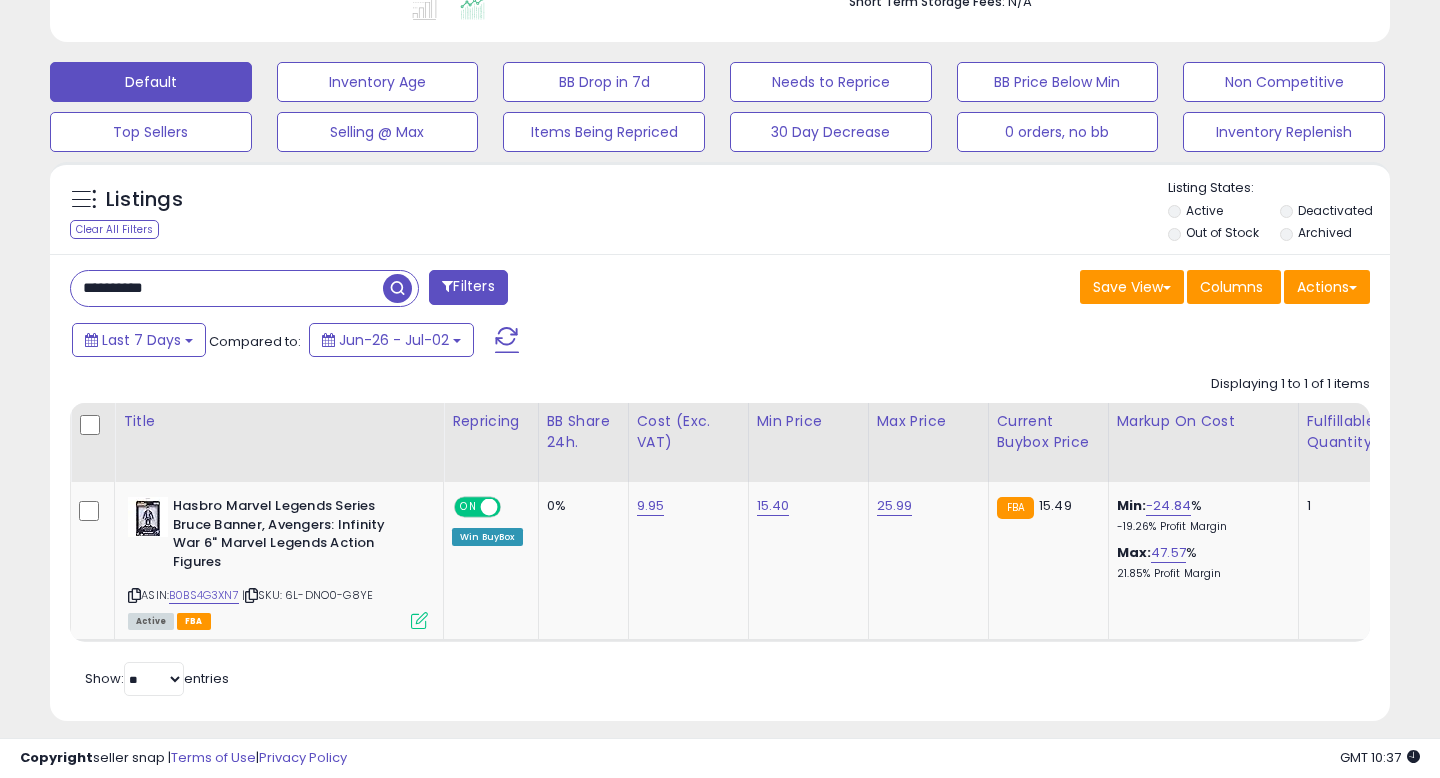 click on "**********" at bounding box center [227, 288] 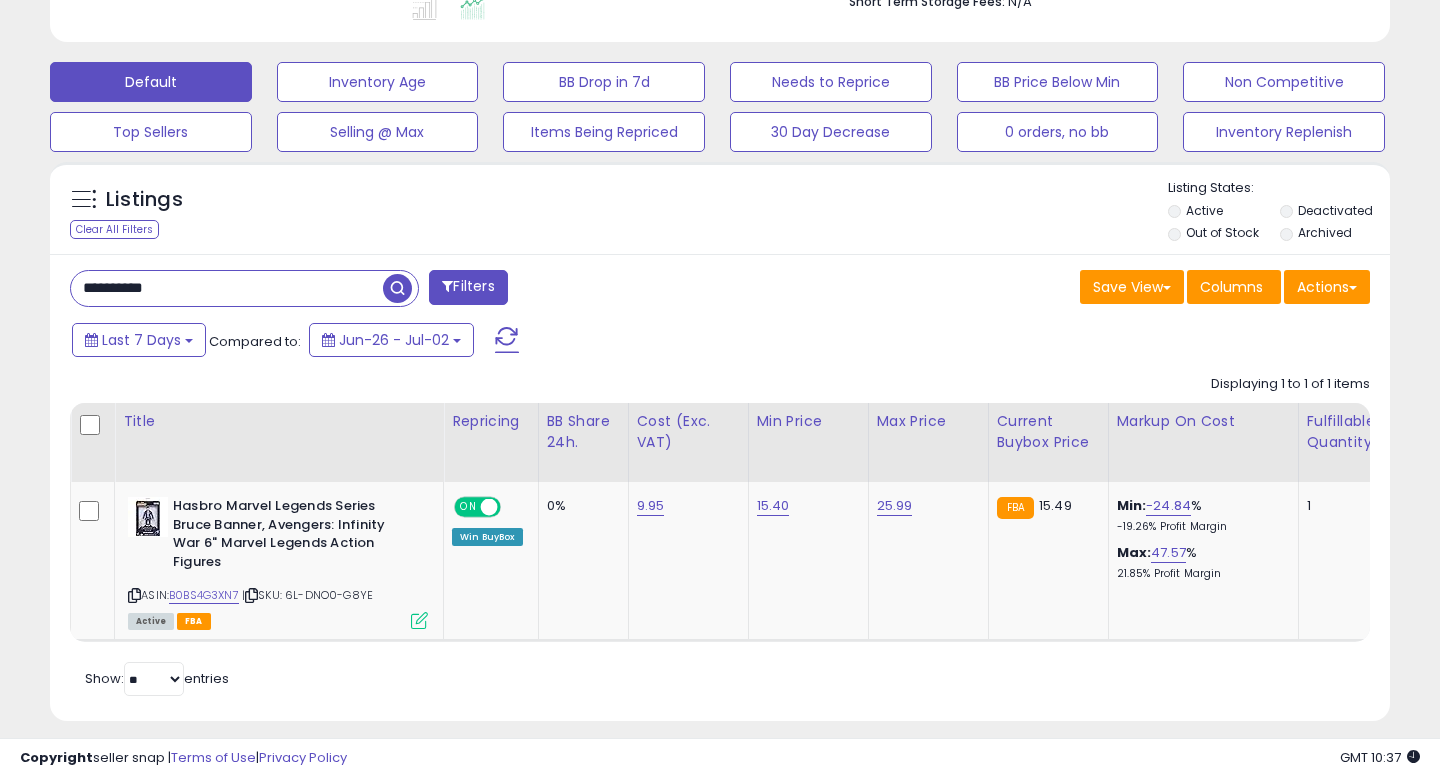 paste 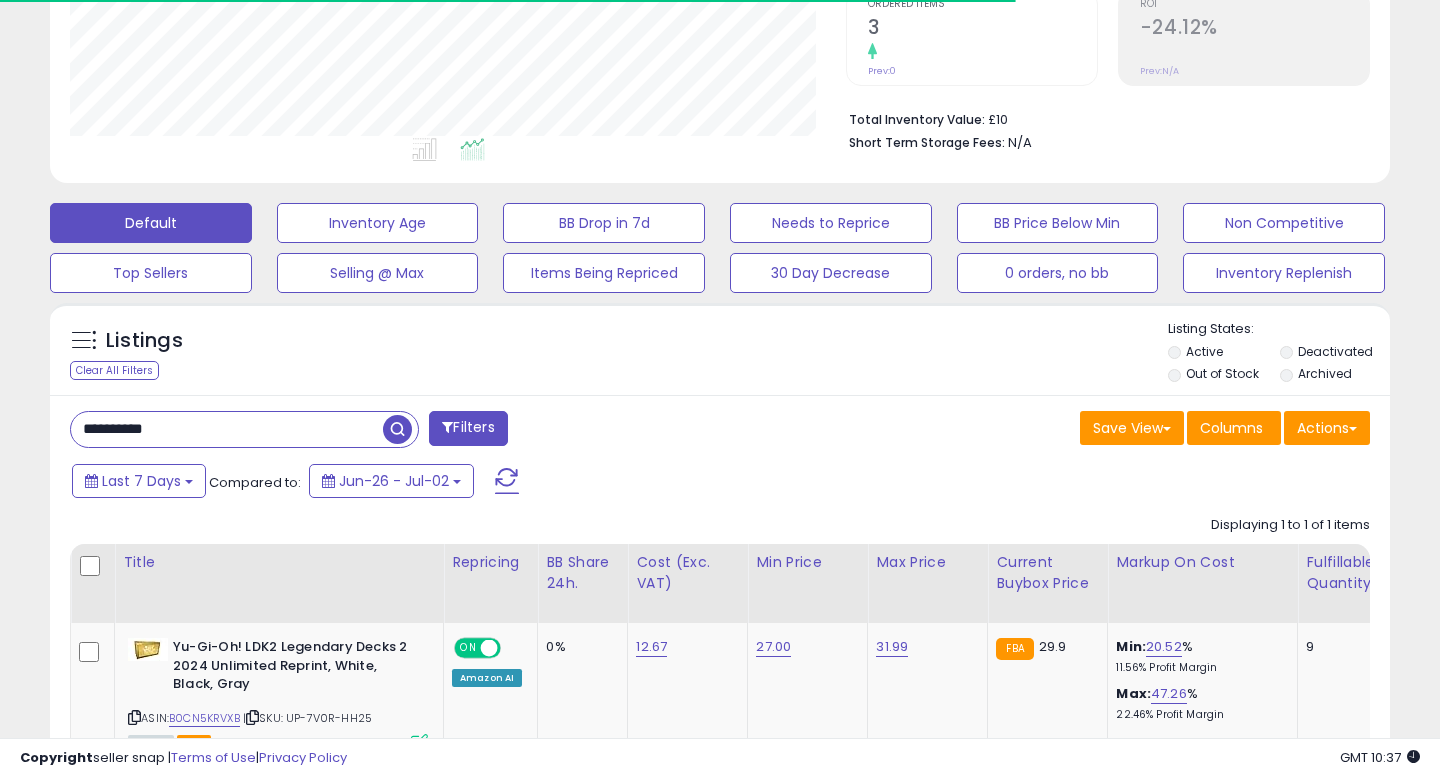 scroll, scrollTop: 568, scrollLeft: 0, axis: vertical 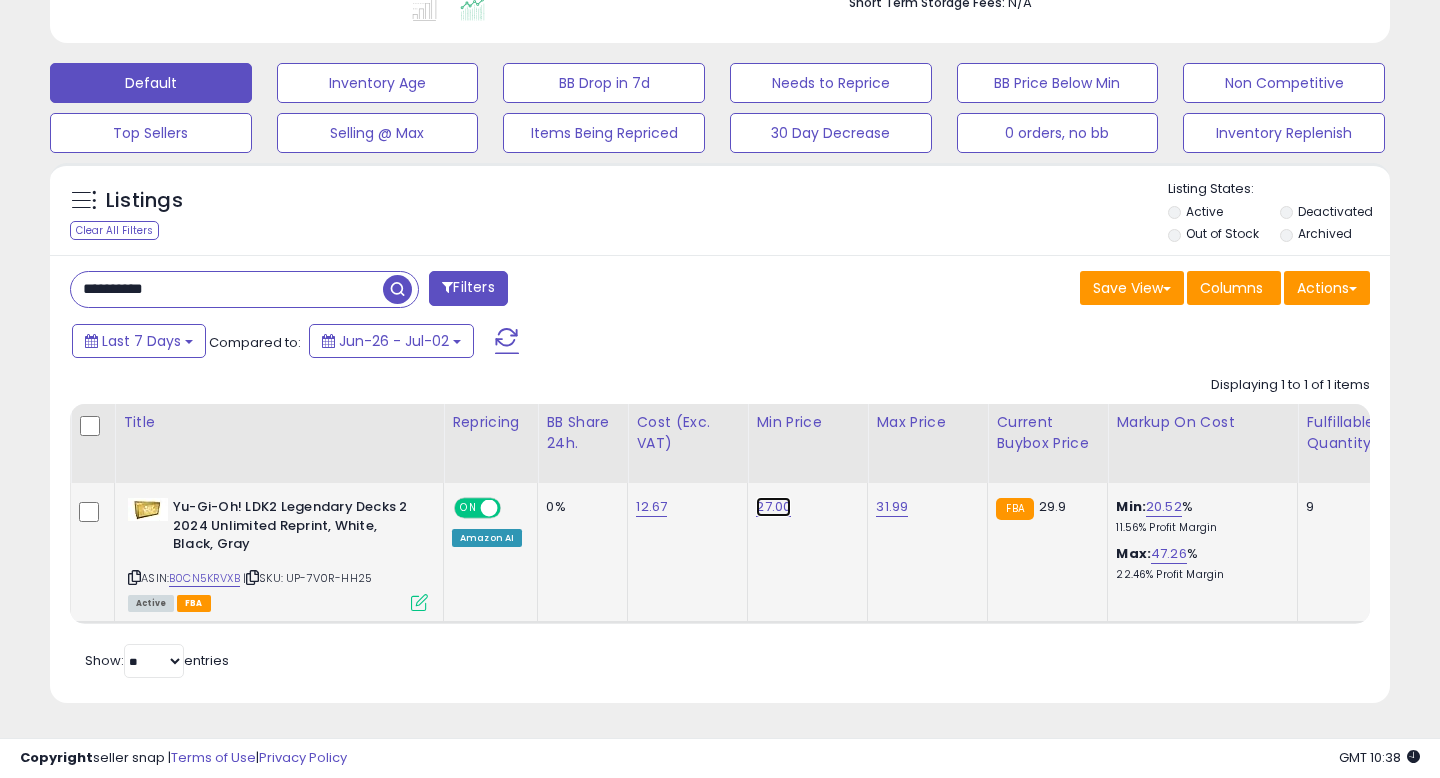 click on "27.00" at bounding box center [773, 507] 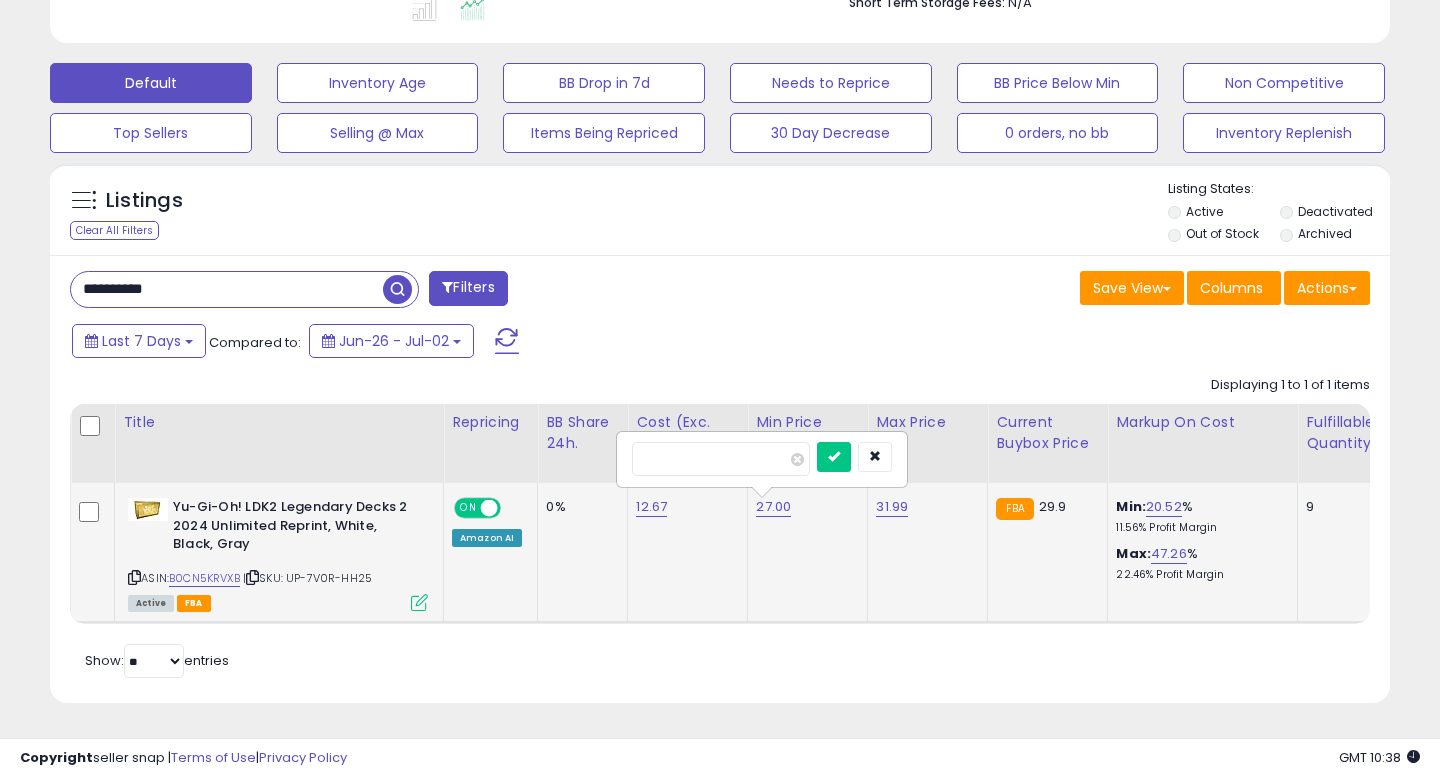 click on "*****" at bounding box center [721, 459] 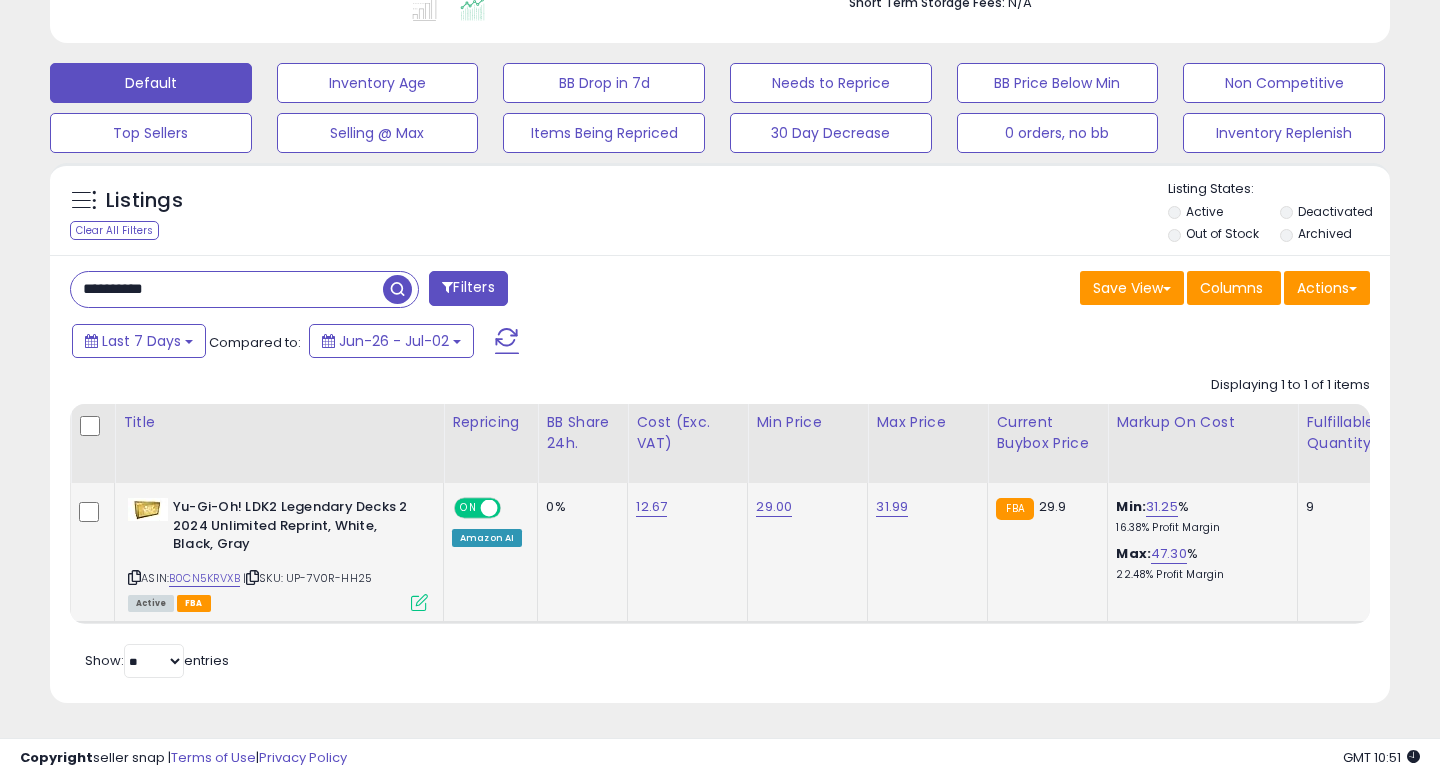 click on "**********" at bounding box center [227, 289] 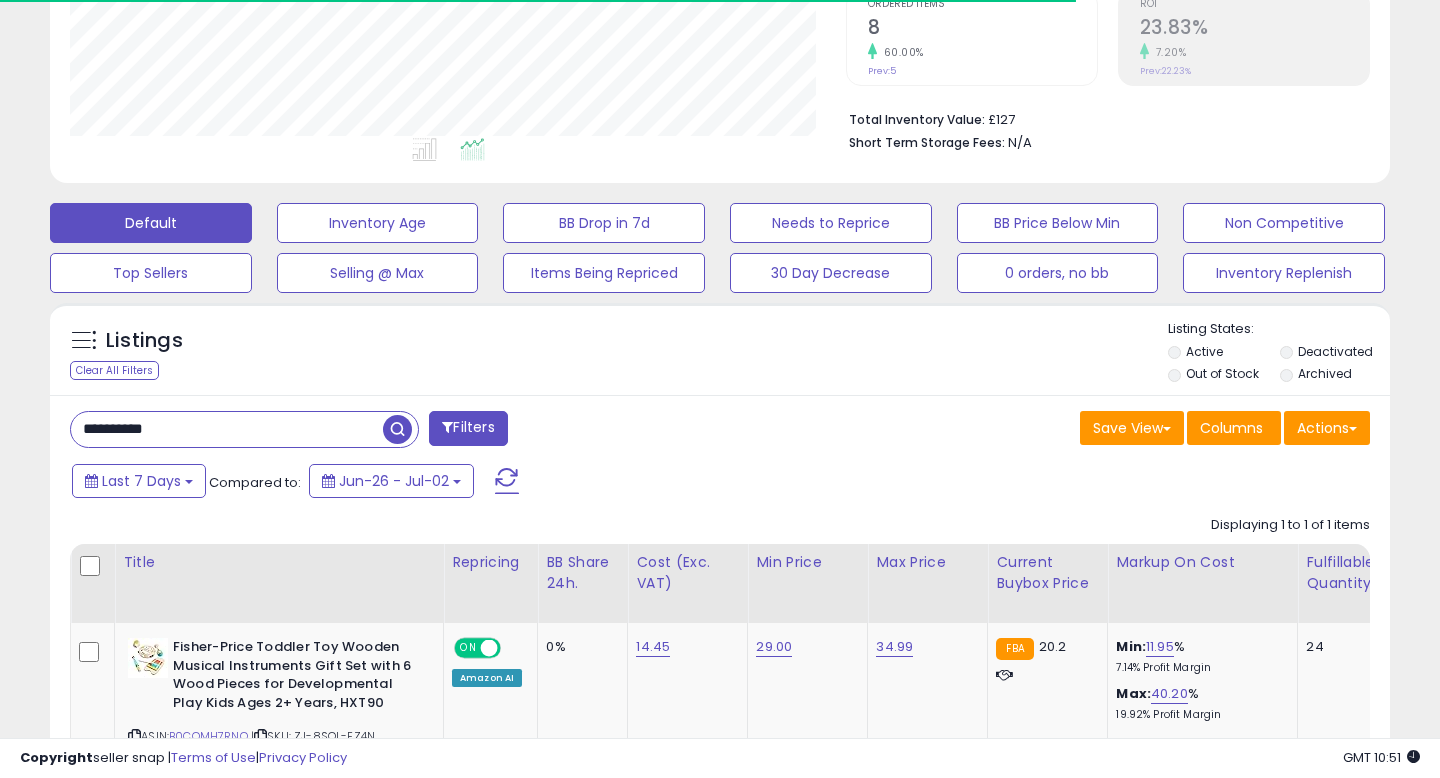 scroll, scrollTop: 568, scrollLeft: 0, axis: vertical 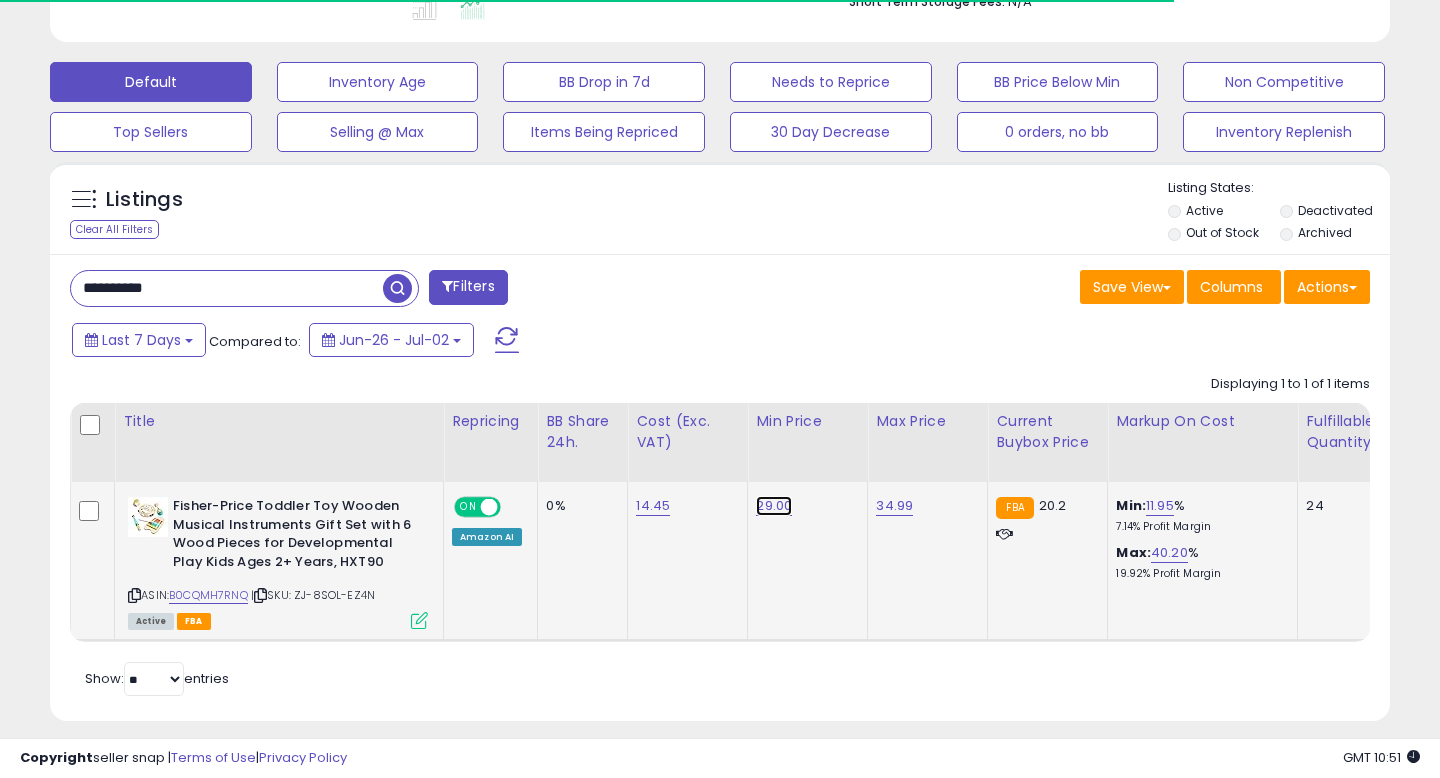 click on "29.00" at bounding box center [774, 506] 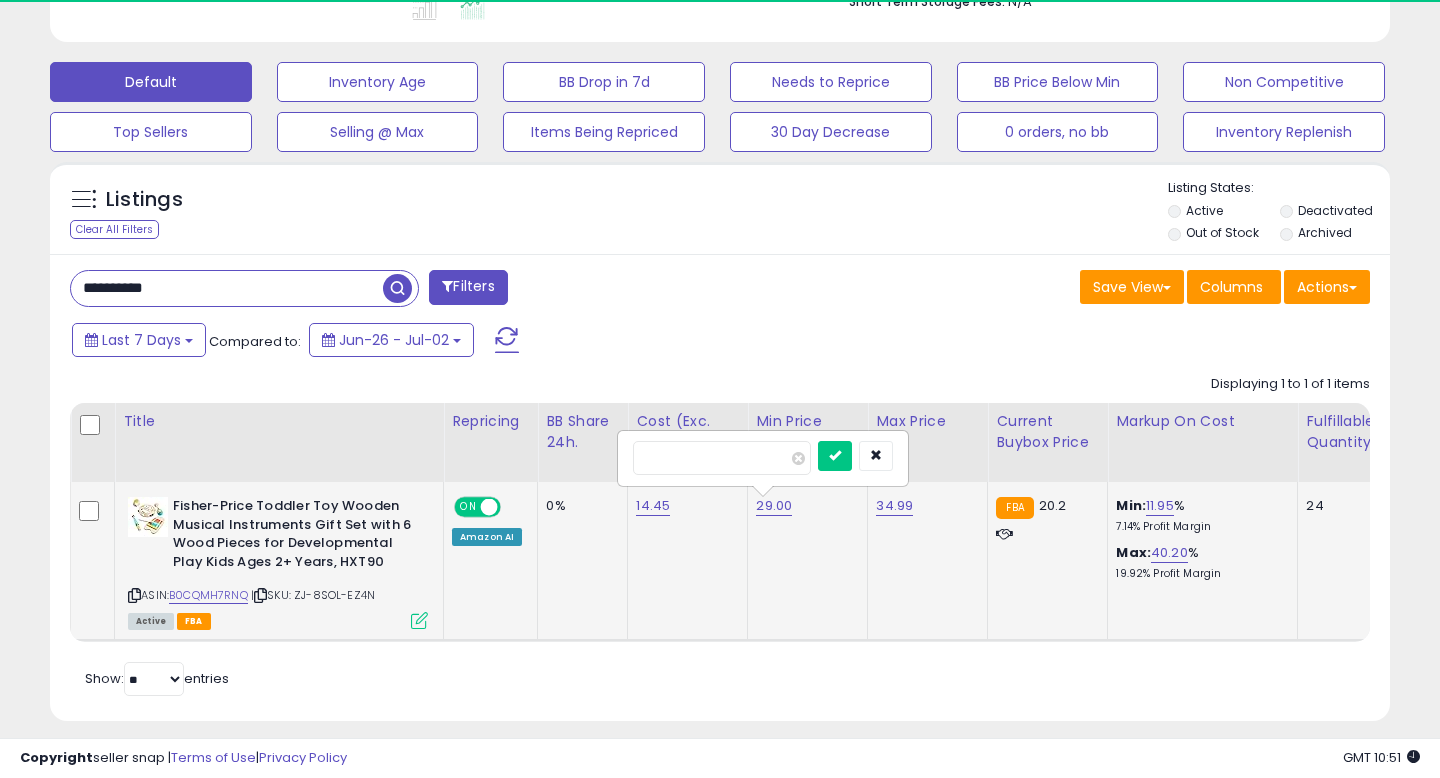 scroll, scrollTop: 999590, scrollLeft: 999224, axis: both 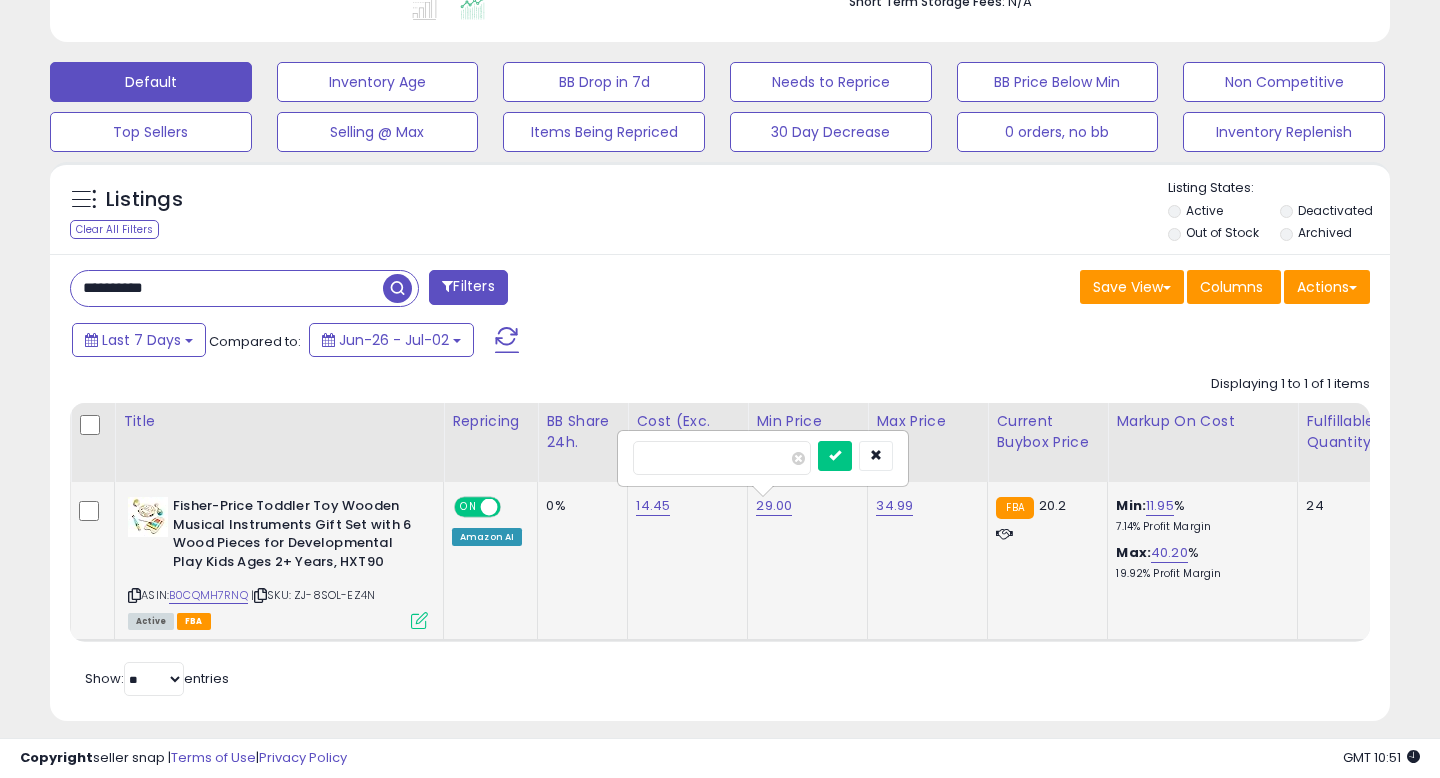 click on "*****" at bounding box center (722, 458) 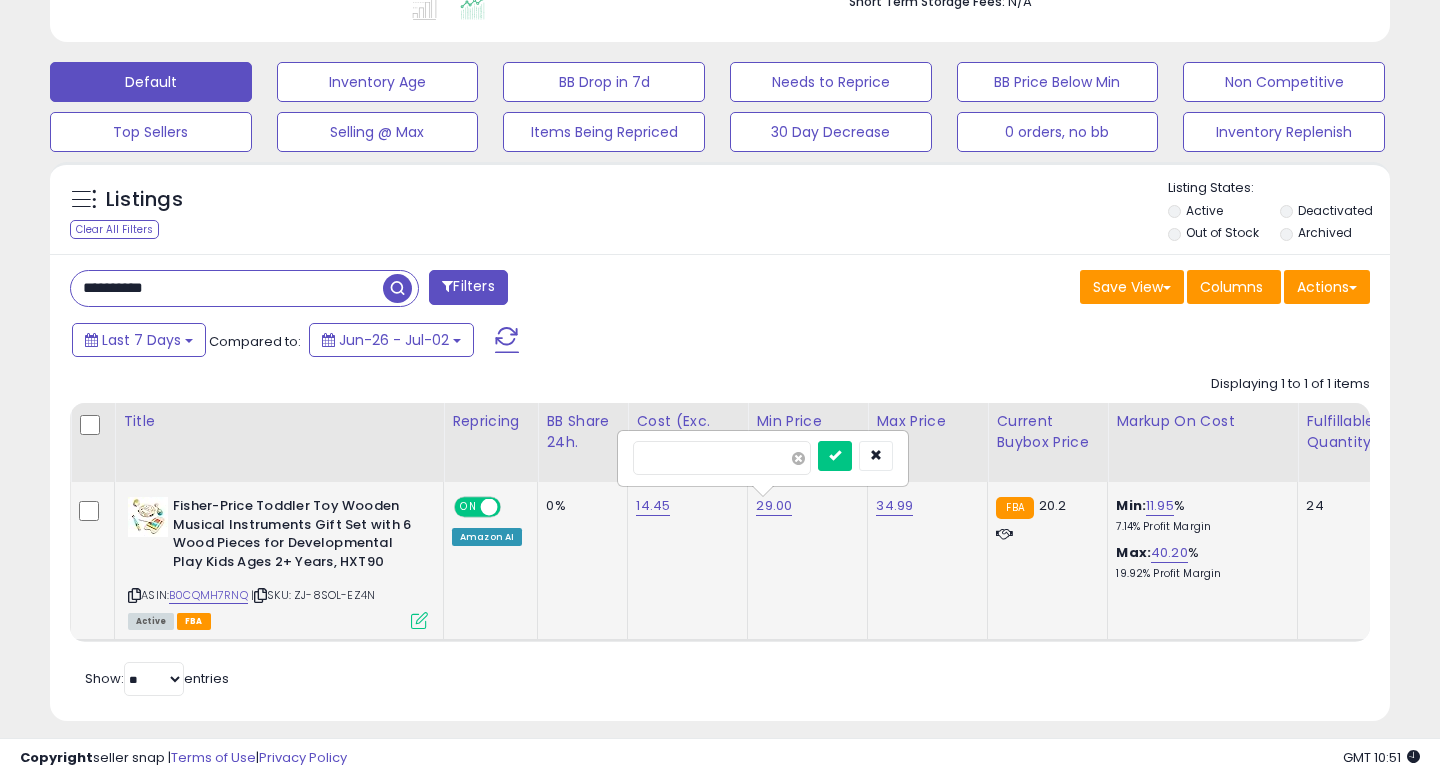 type on "*****" 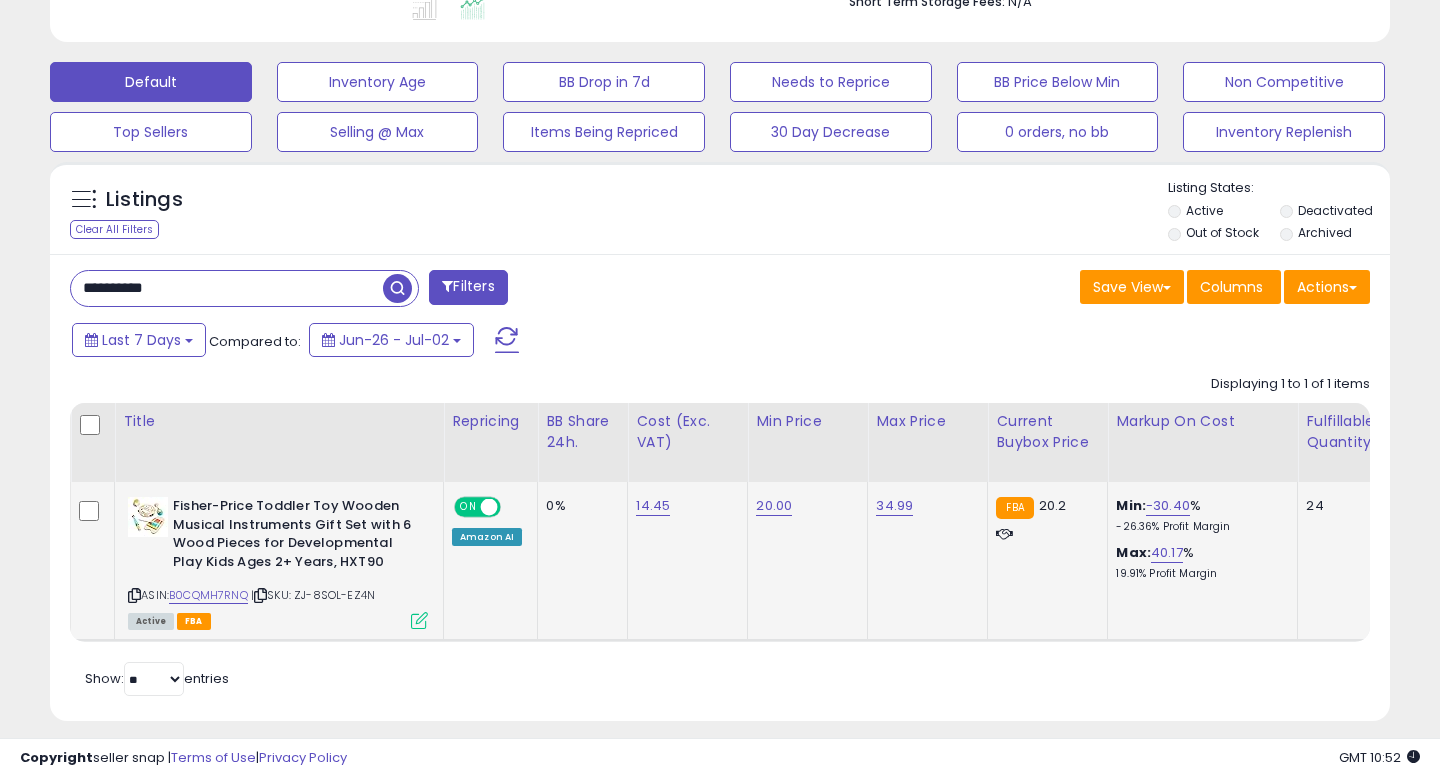 click on "**********" at bounding box center (227, 288) 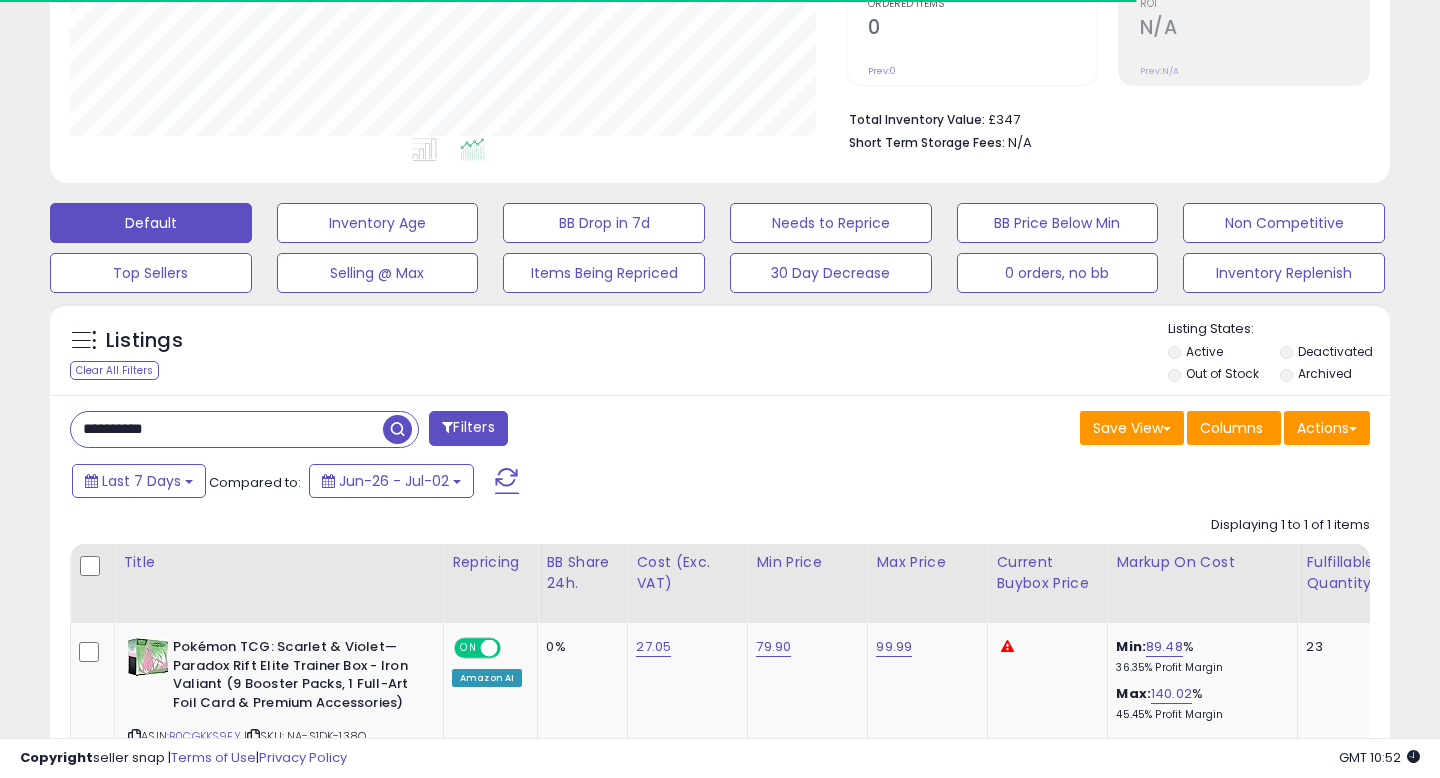 scroll, scrollTop: 568, scrollLeft: 0, axis: vertical 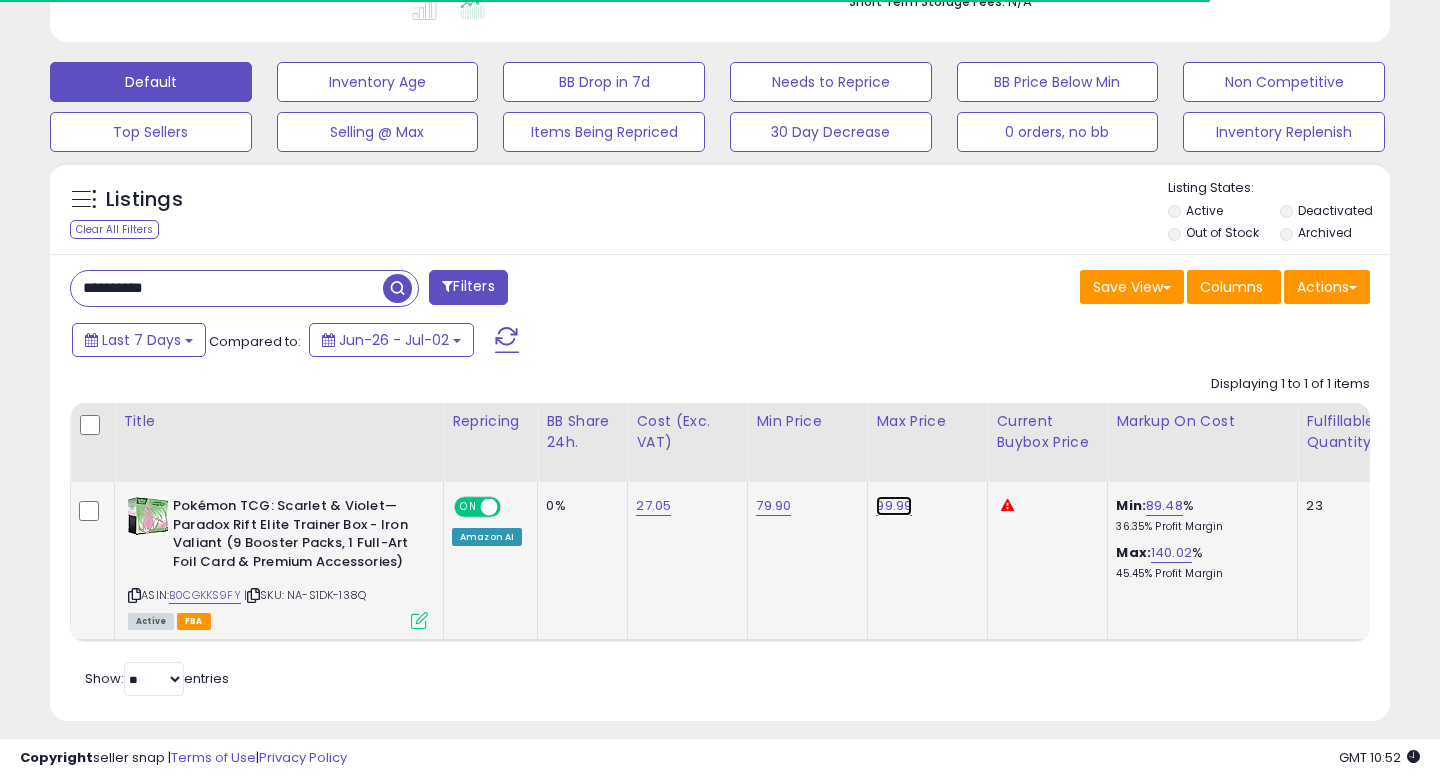 click on "99.99" at bounding box center [894, 506] 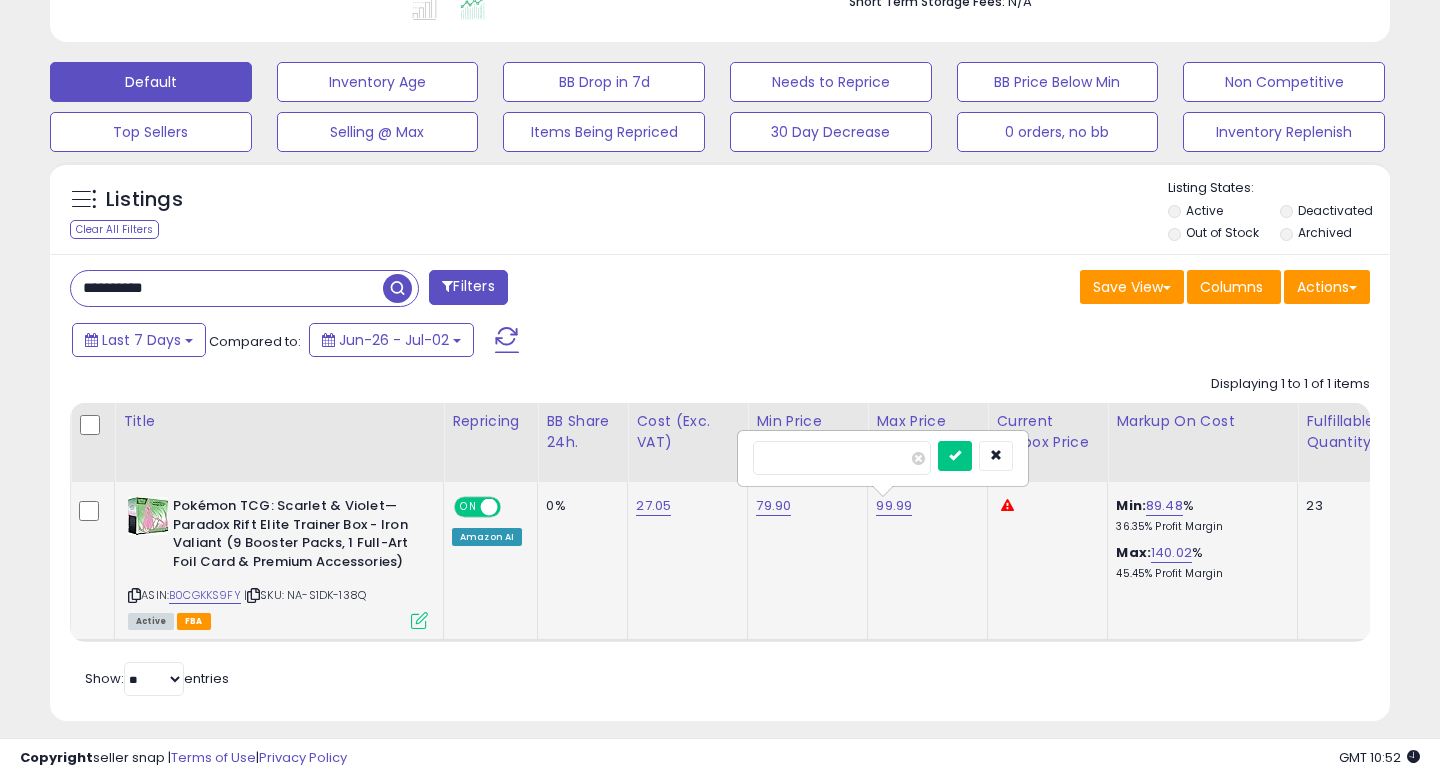 scroll, scrollTop: 999590, scrollLeft: 999224, axis: both 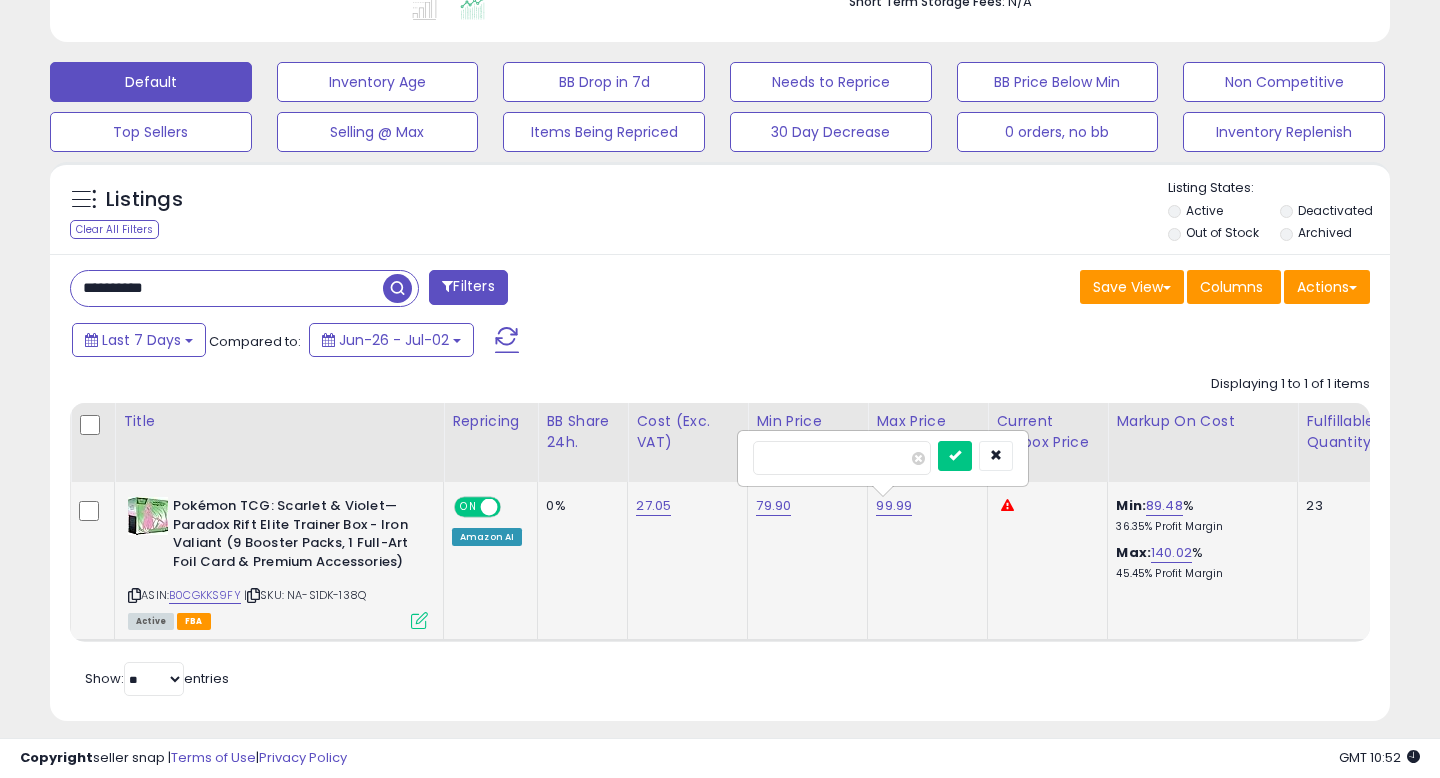 click on "*****" at bounding box center (842, 458) 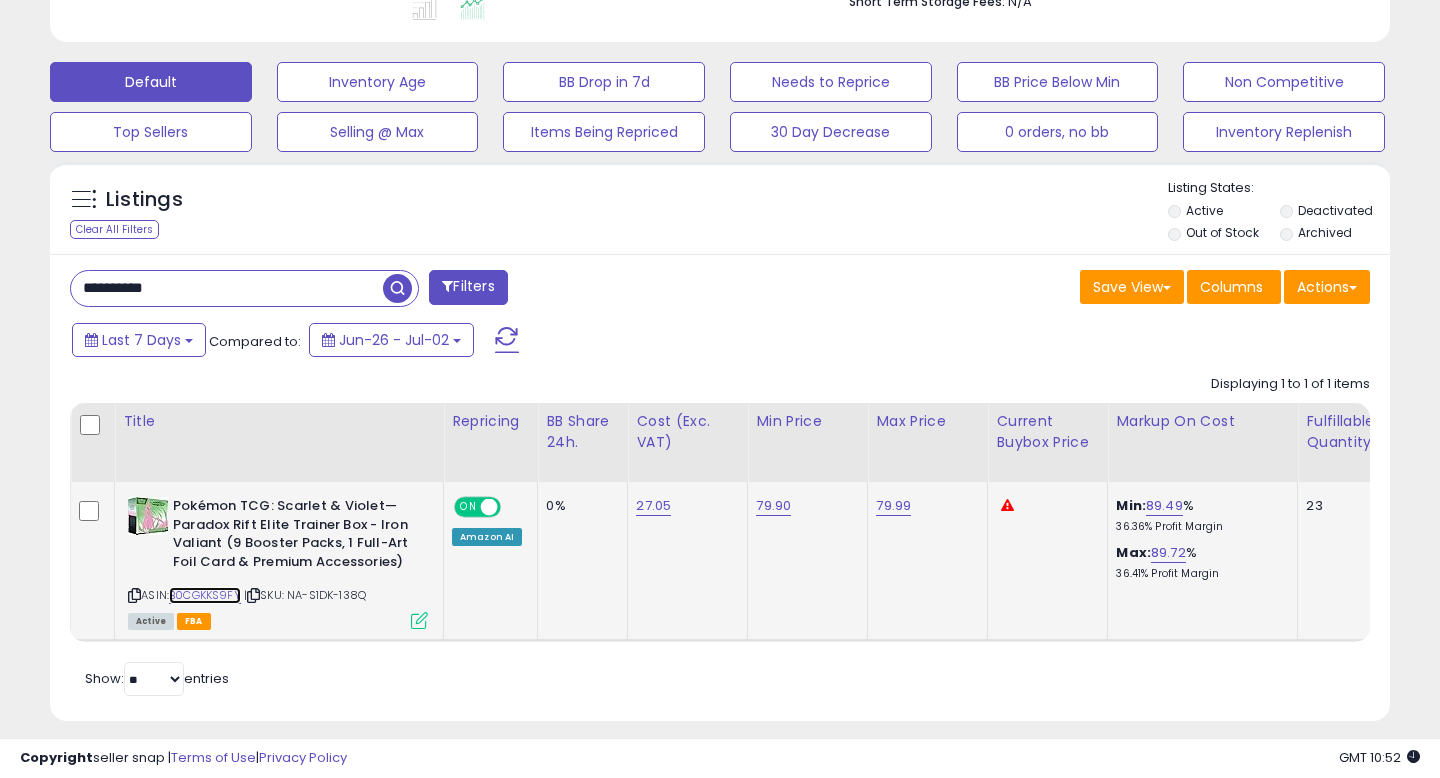 click on "B0CGKKS9FY" at bounding box center [205, 595] 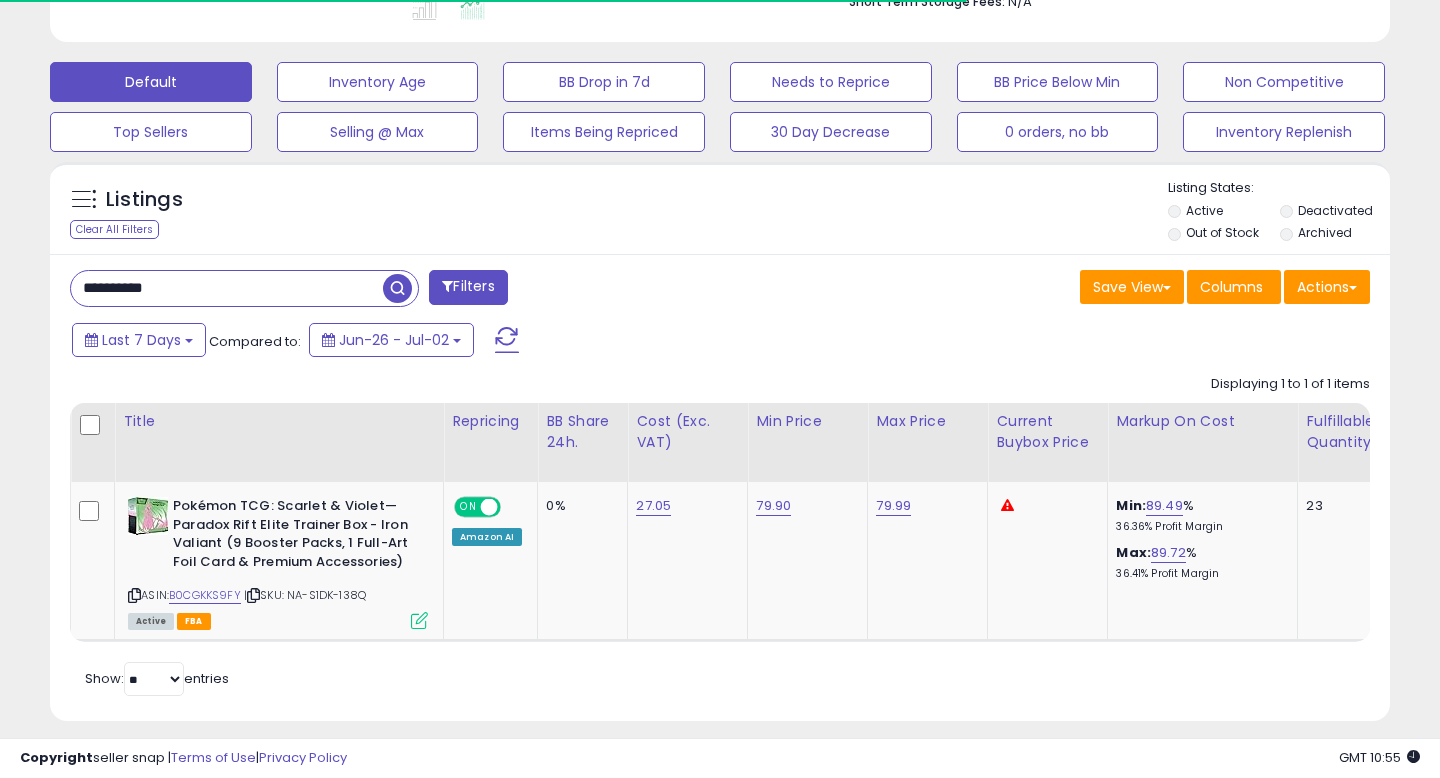 click on "**********" at bounding box center (227, 288) 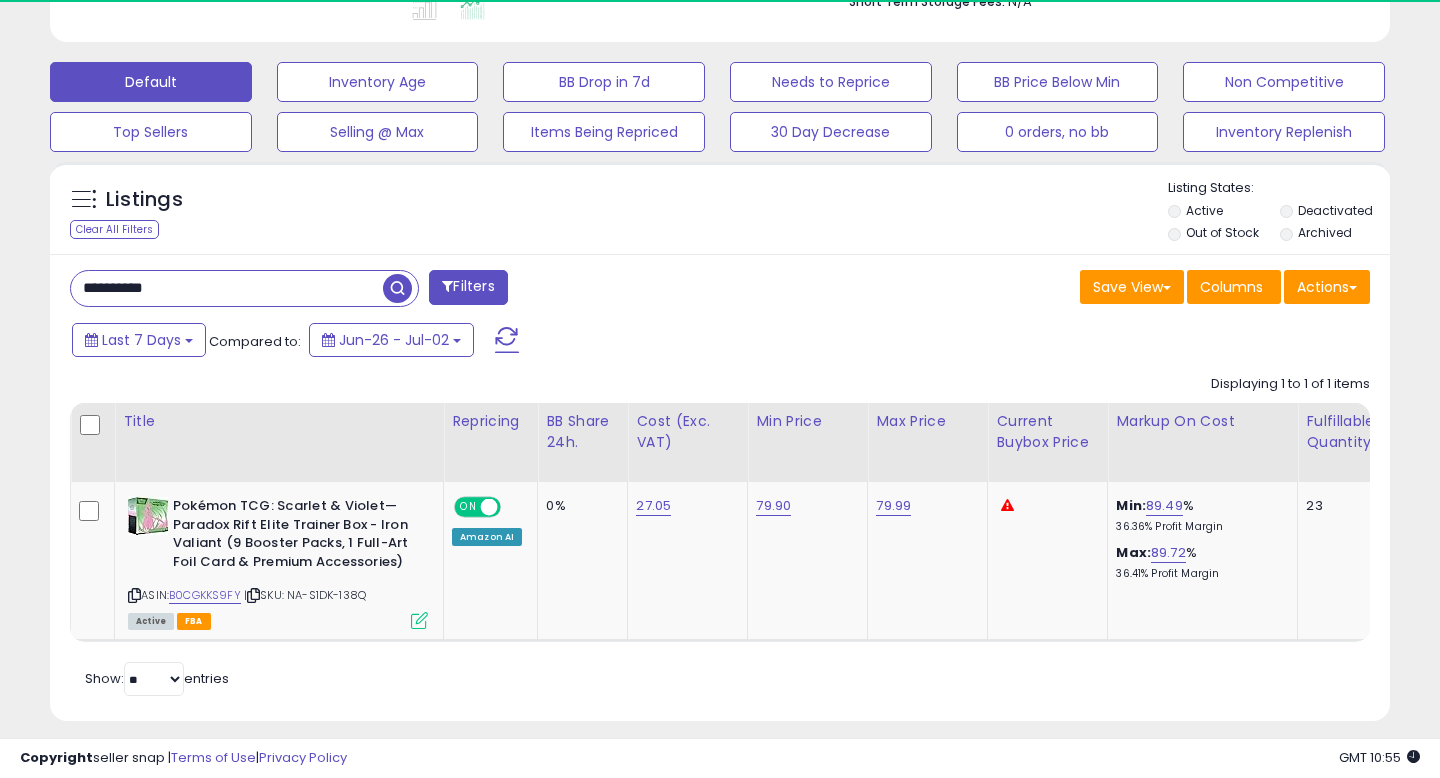 paste 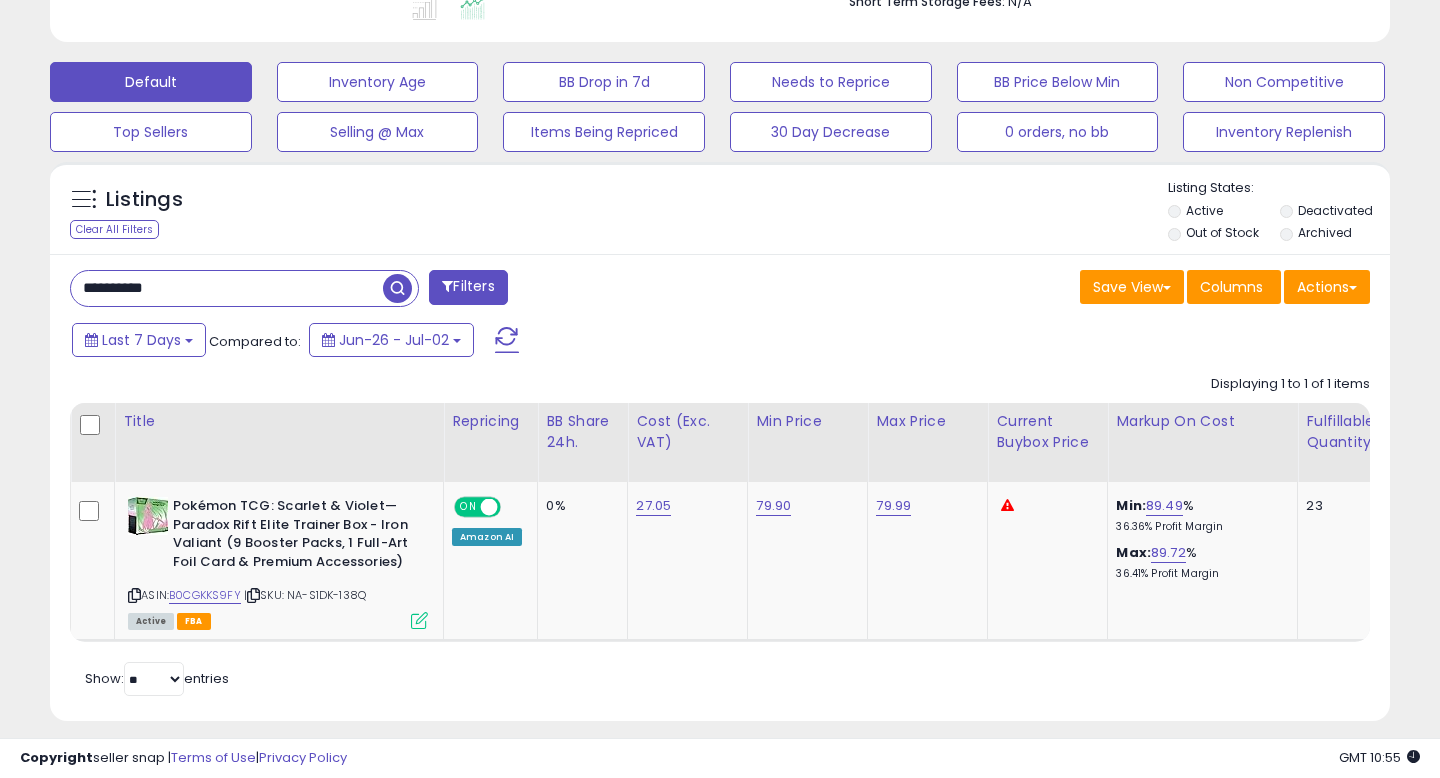 type on "**********" 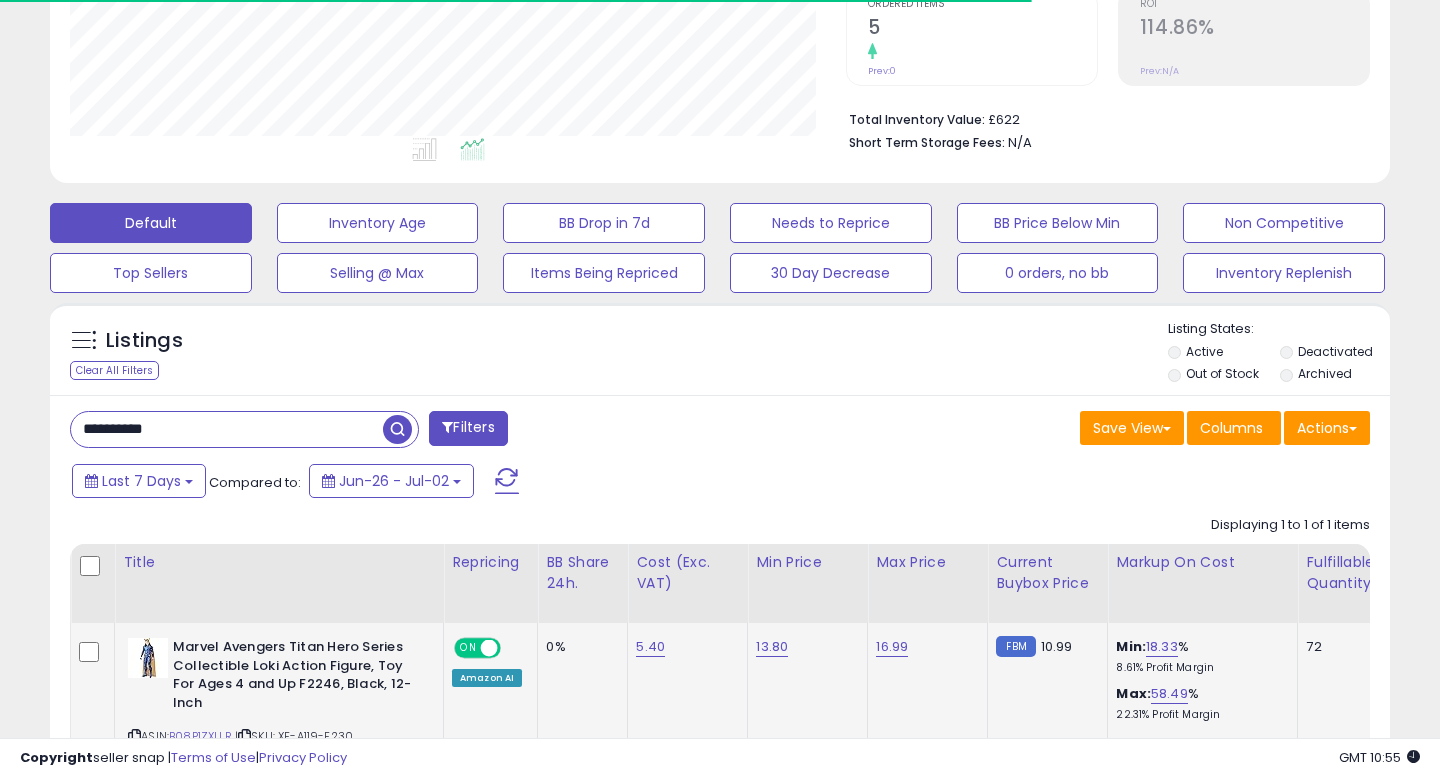 scroll, scrollTop: 568, scrollLeft: 0, axis: vertical 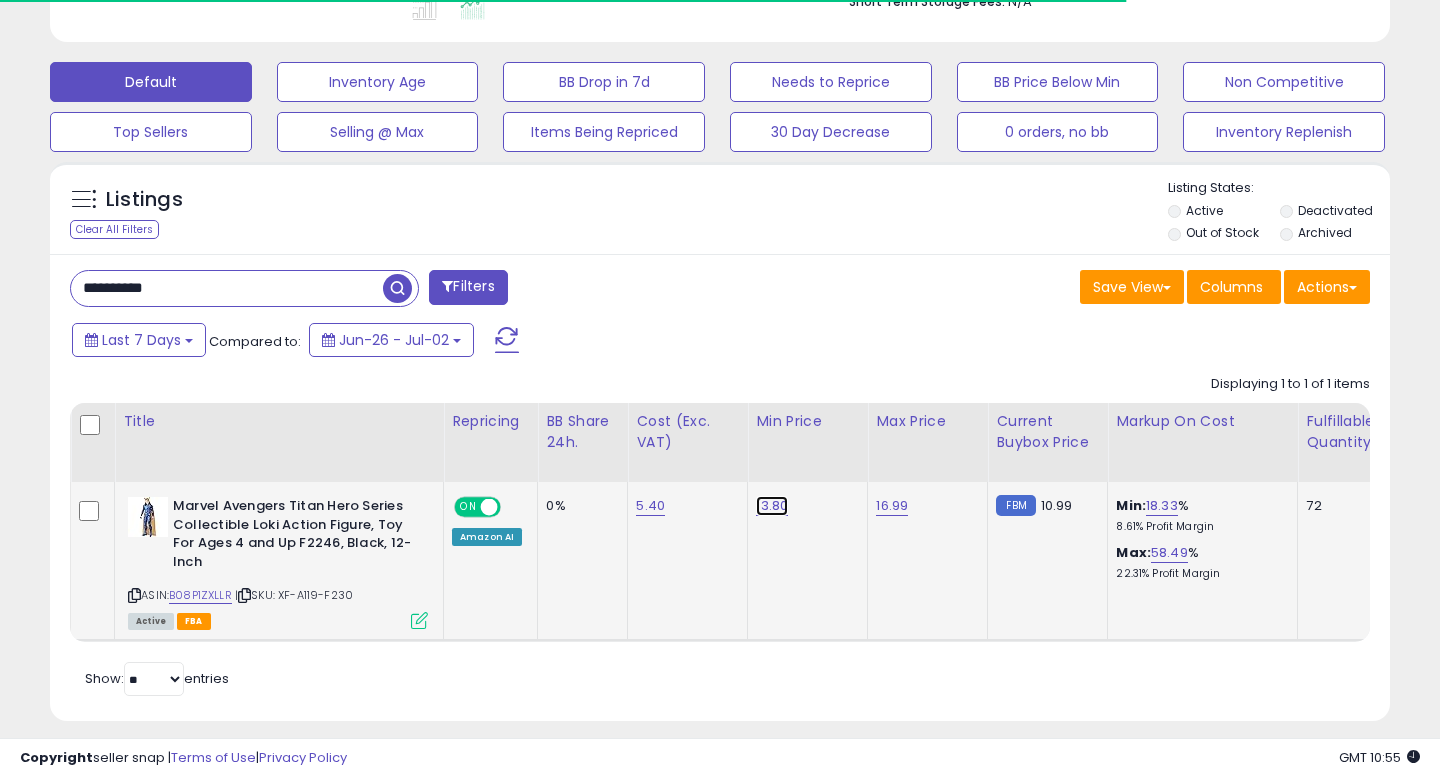 click on "13.80" at bounding box center (772, 506) 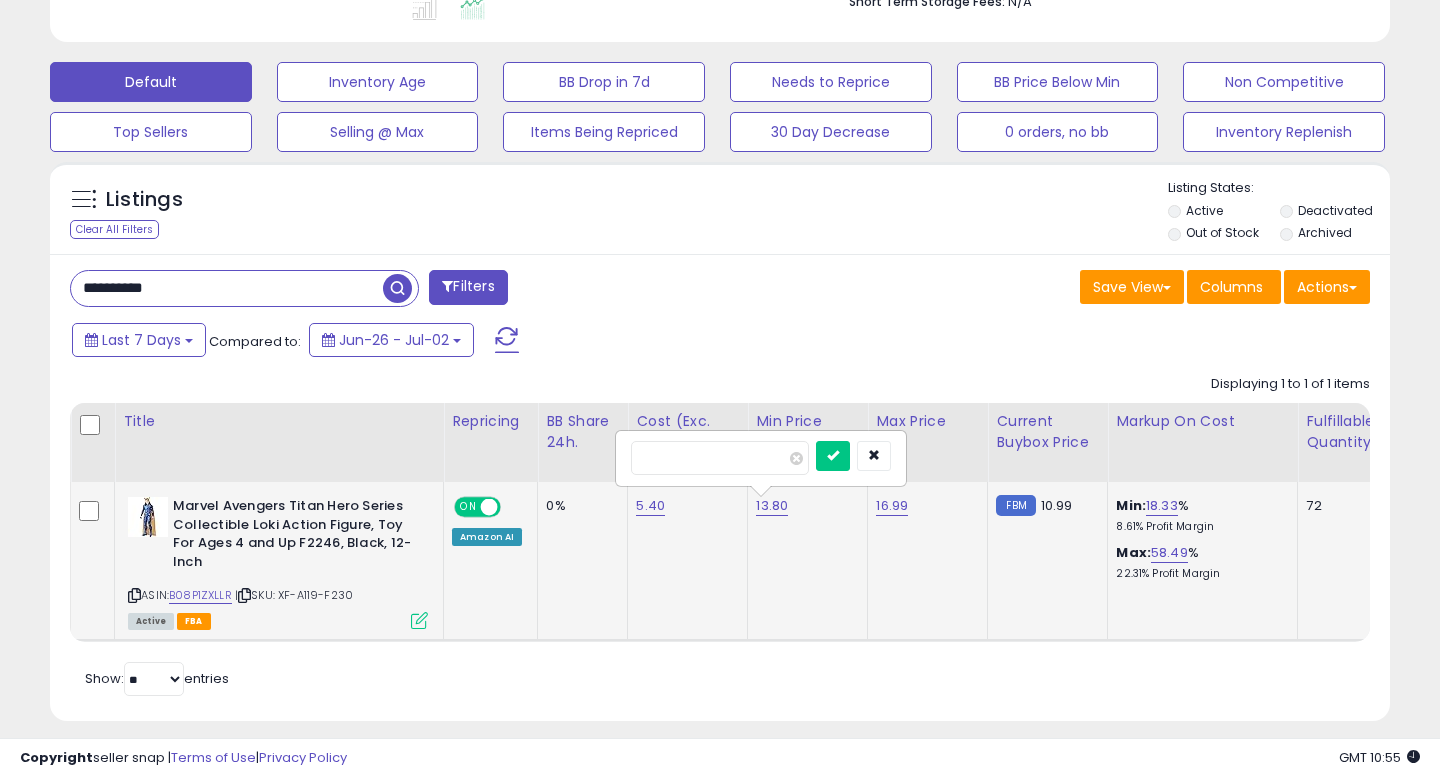 scroll, scrollTop: 999590, scrollLeft: 999224, axis: both 